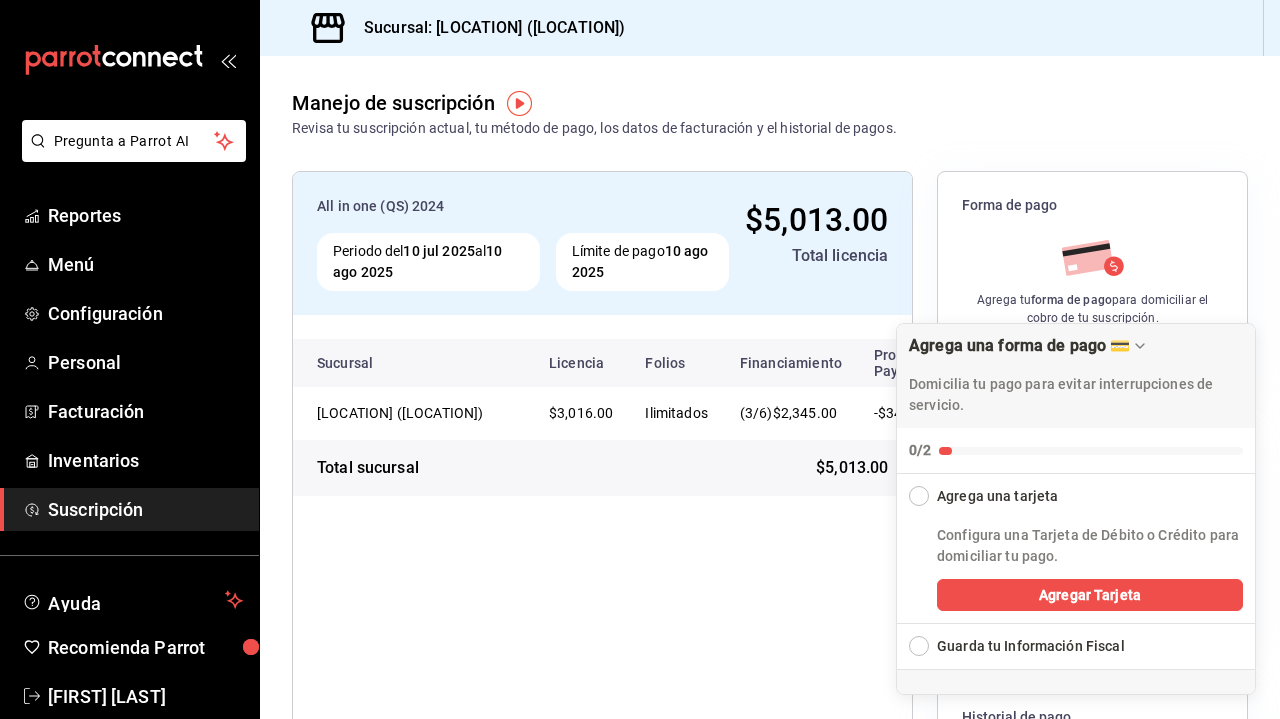 scroll, scrollTop: 0, scrollLeft: 0, axis: both 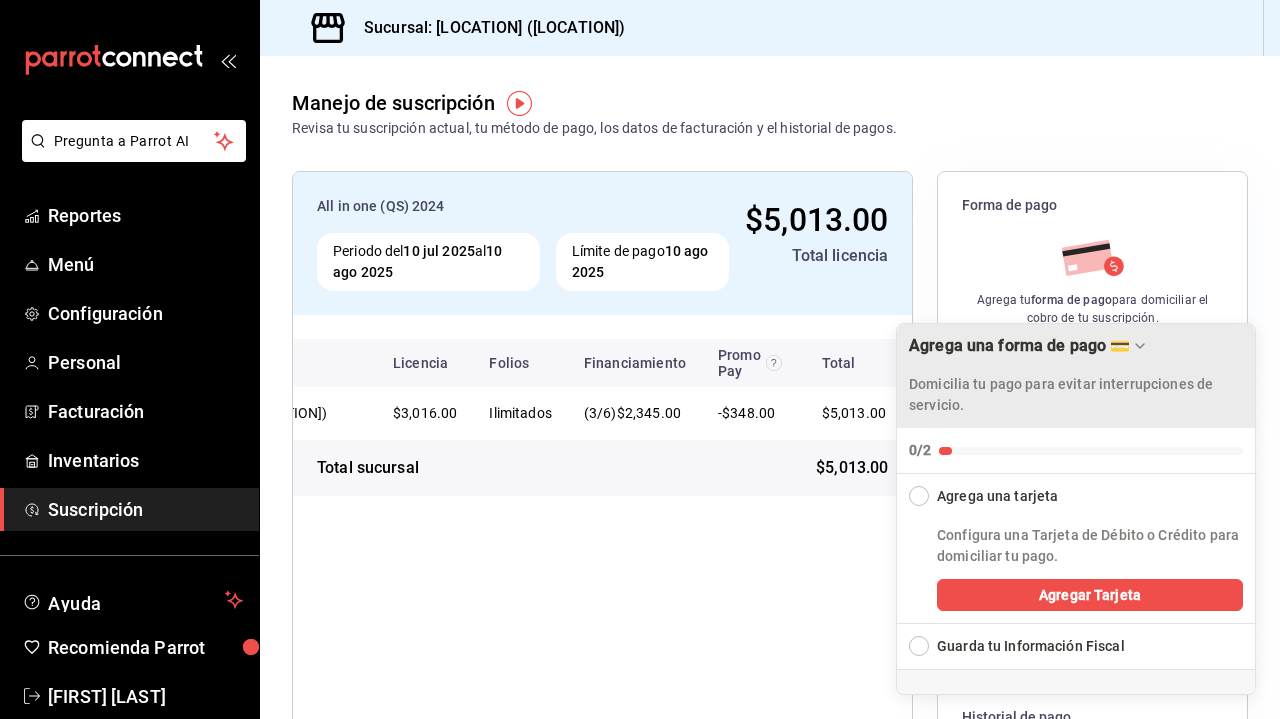 click 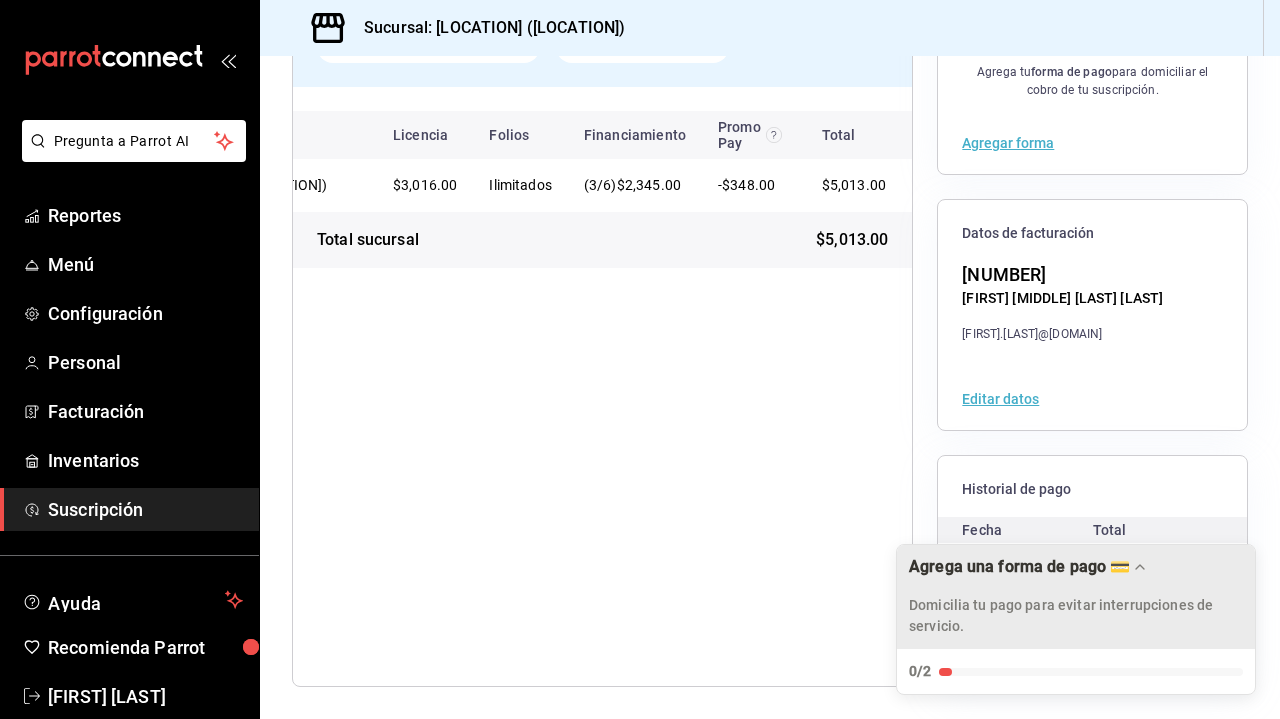 scroll, scrollTop: 228, scrollLeft: 0, axis: vertical 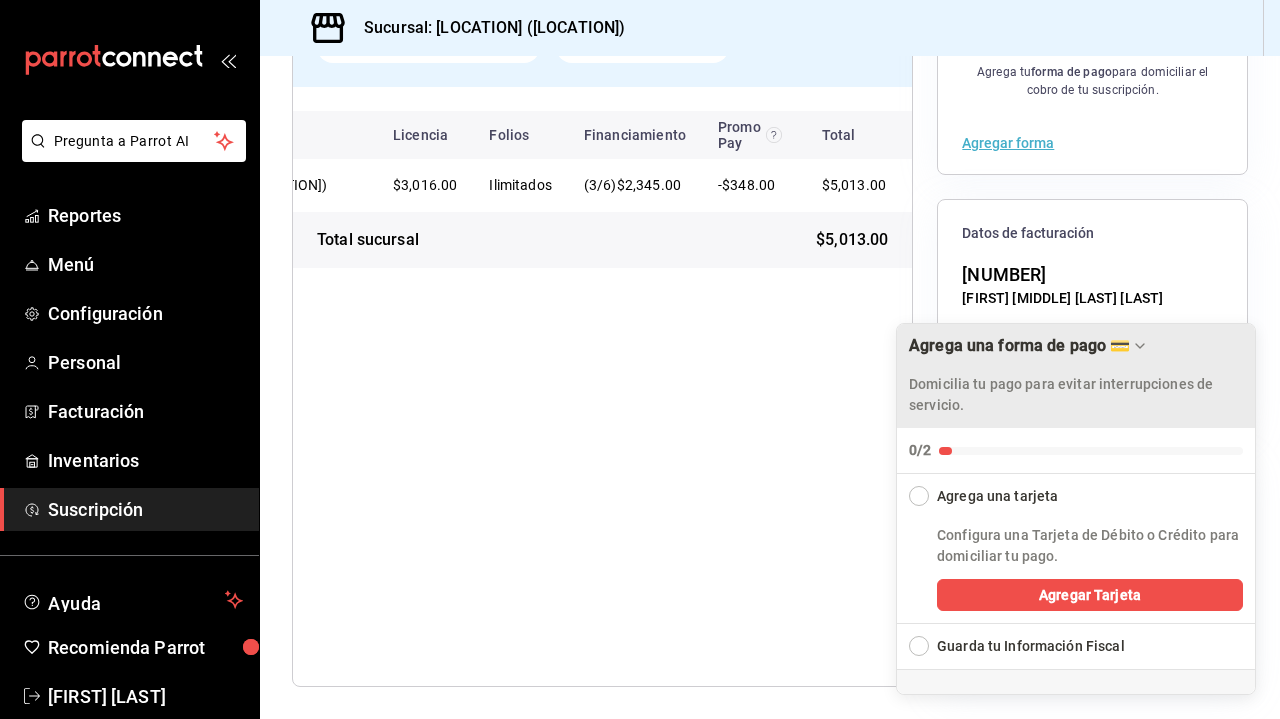 click on "Agrega una forma de pago 💳 Domicilia tu pago para evitar interrupciones de servicio." at bounding box center [1076, 376] 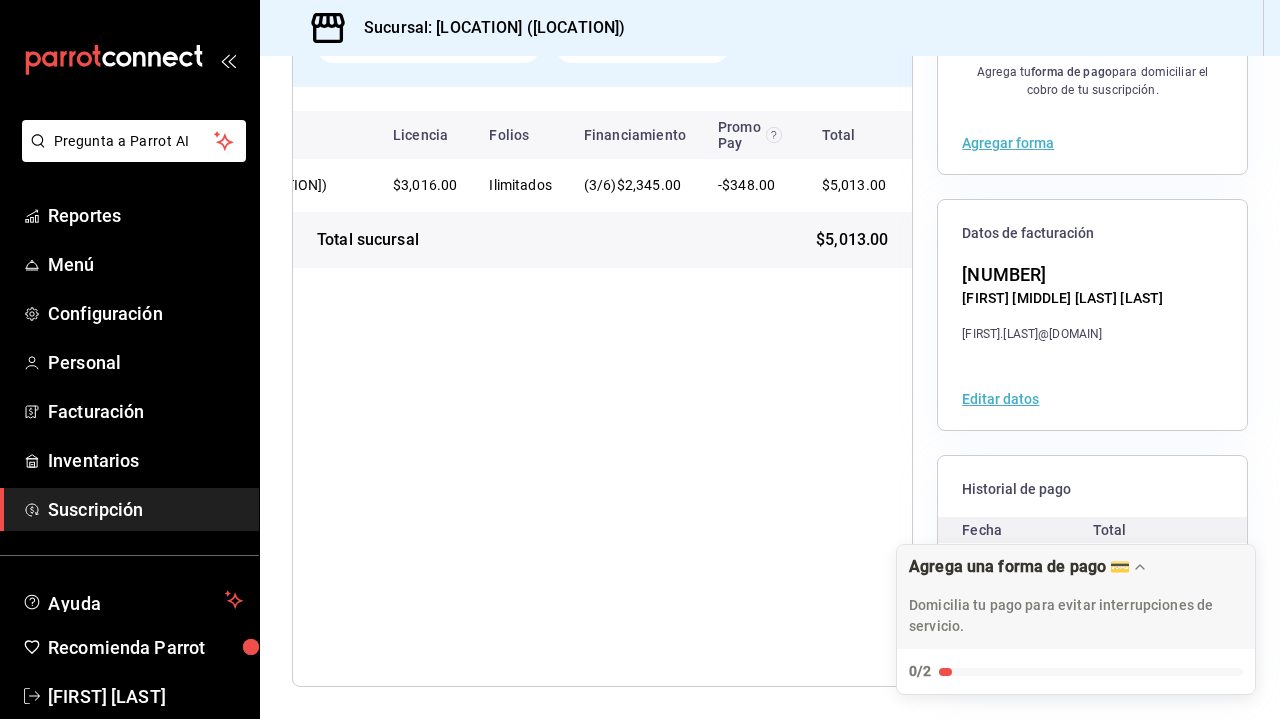 scroll, scrollTop: 0, scrollLeft: 0, axis: both 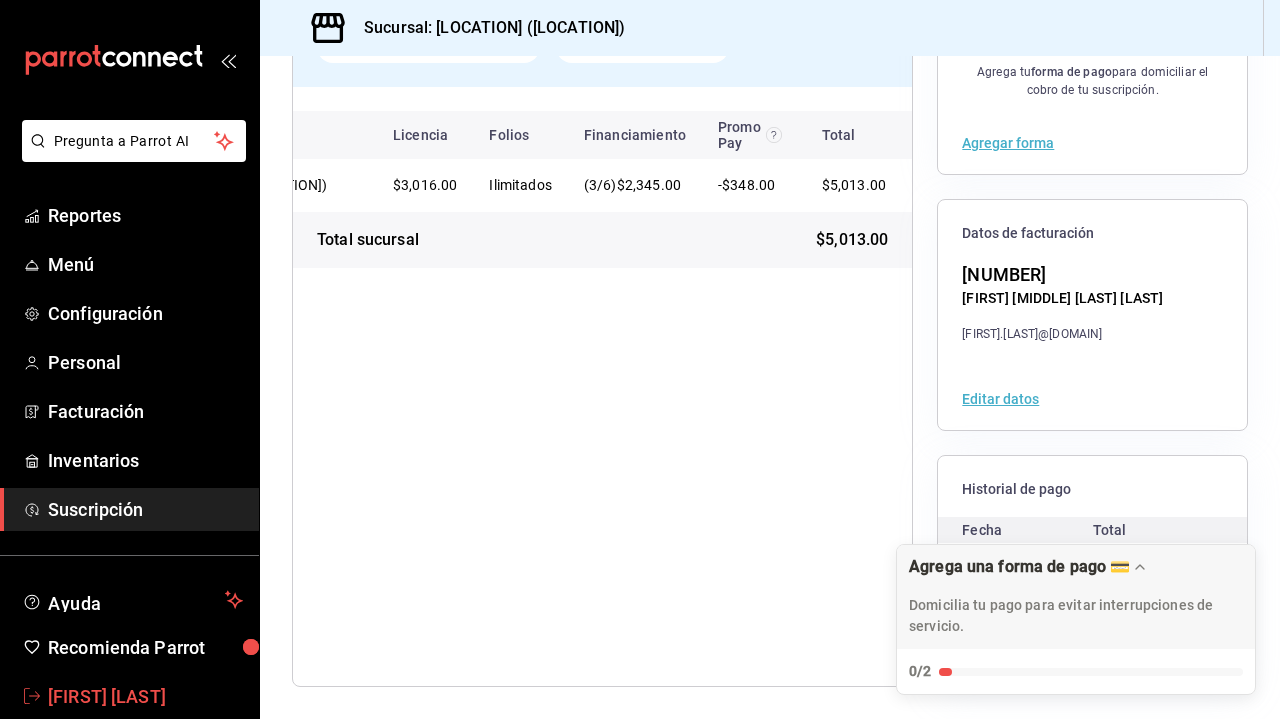 click on "[FIRST] [LAST]" at bounding box center [129, 696] 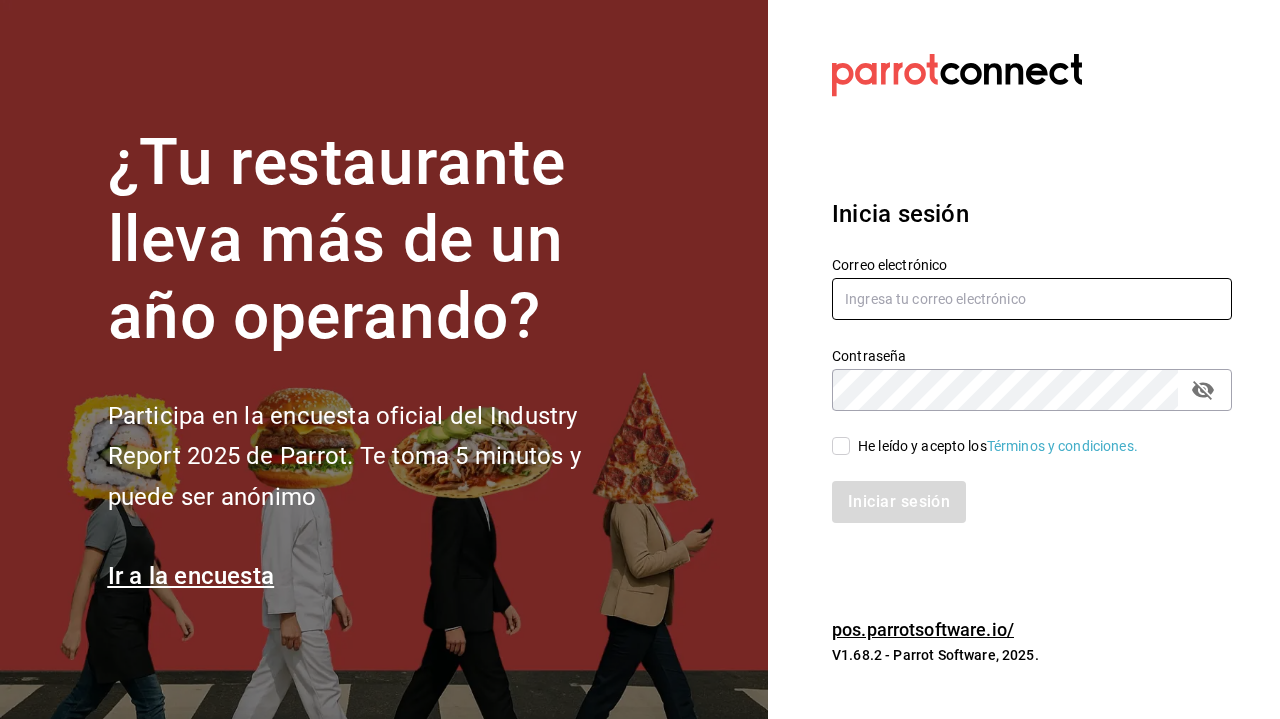 click at bounding box center (1032, 299) 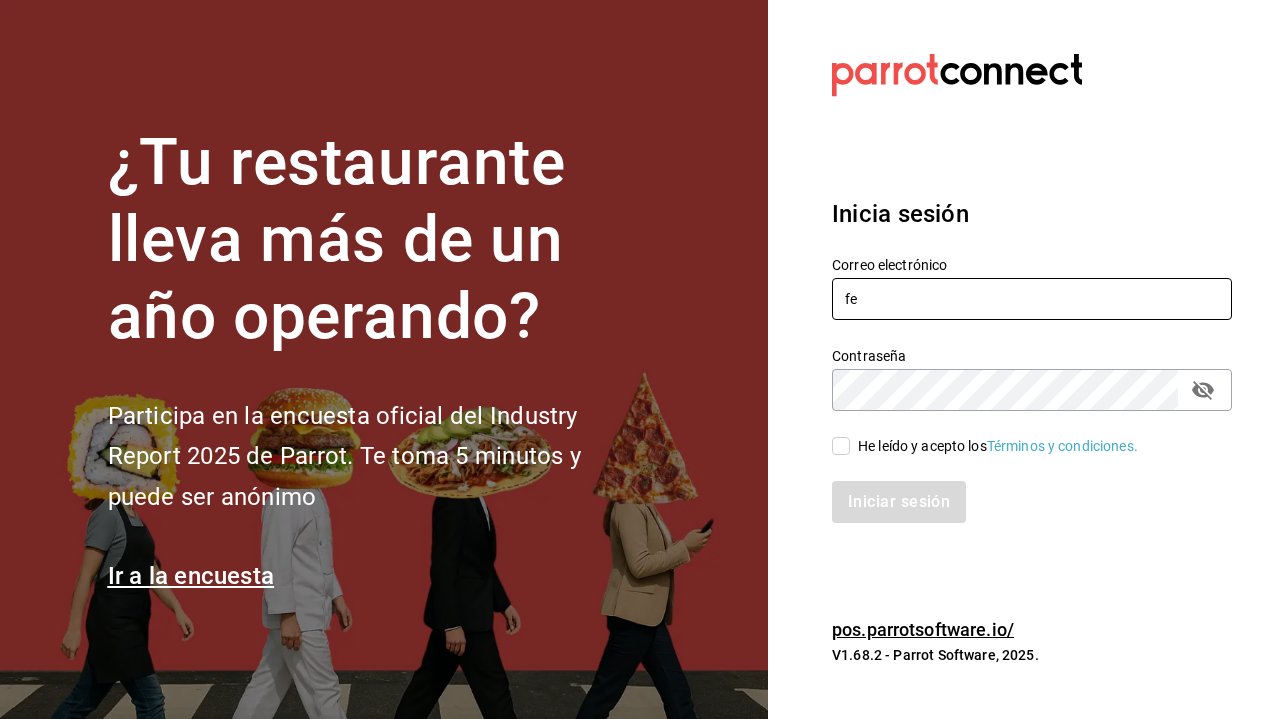 type on "f" 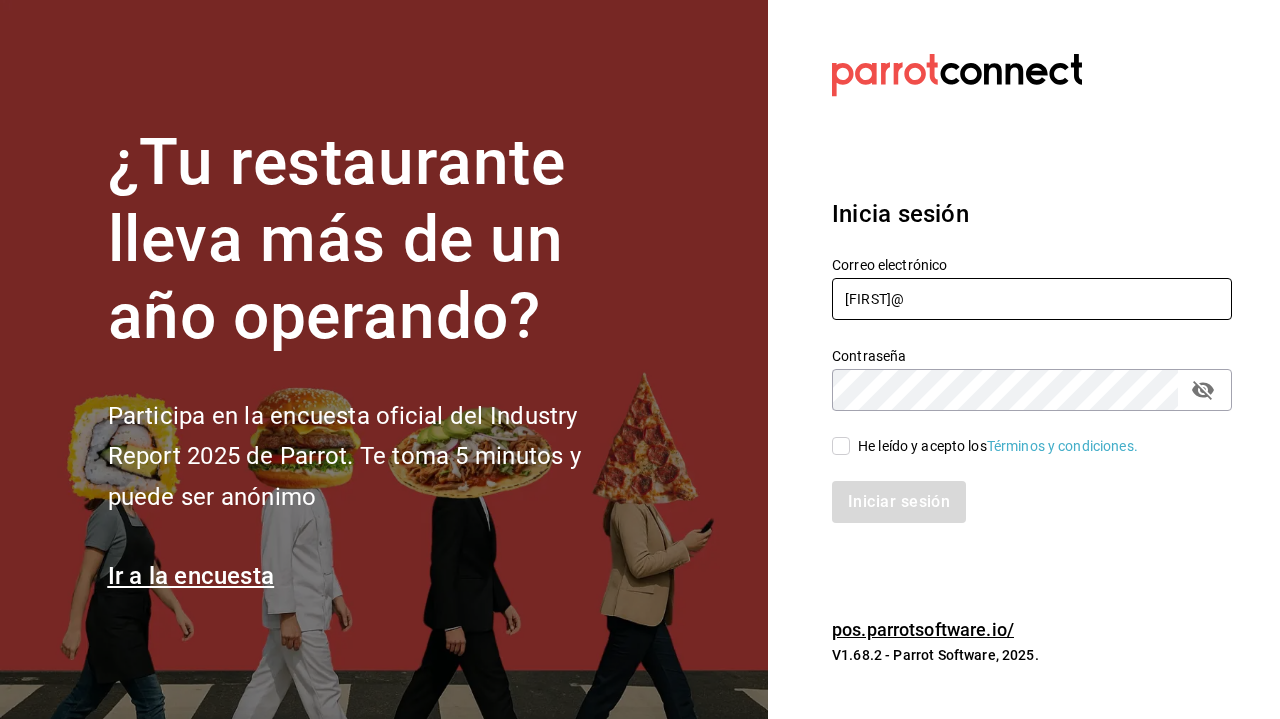 type on "[EMAIL]" 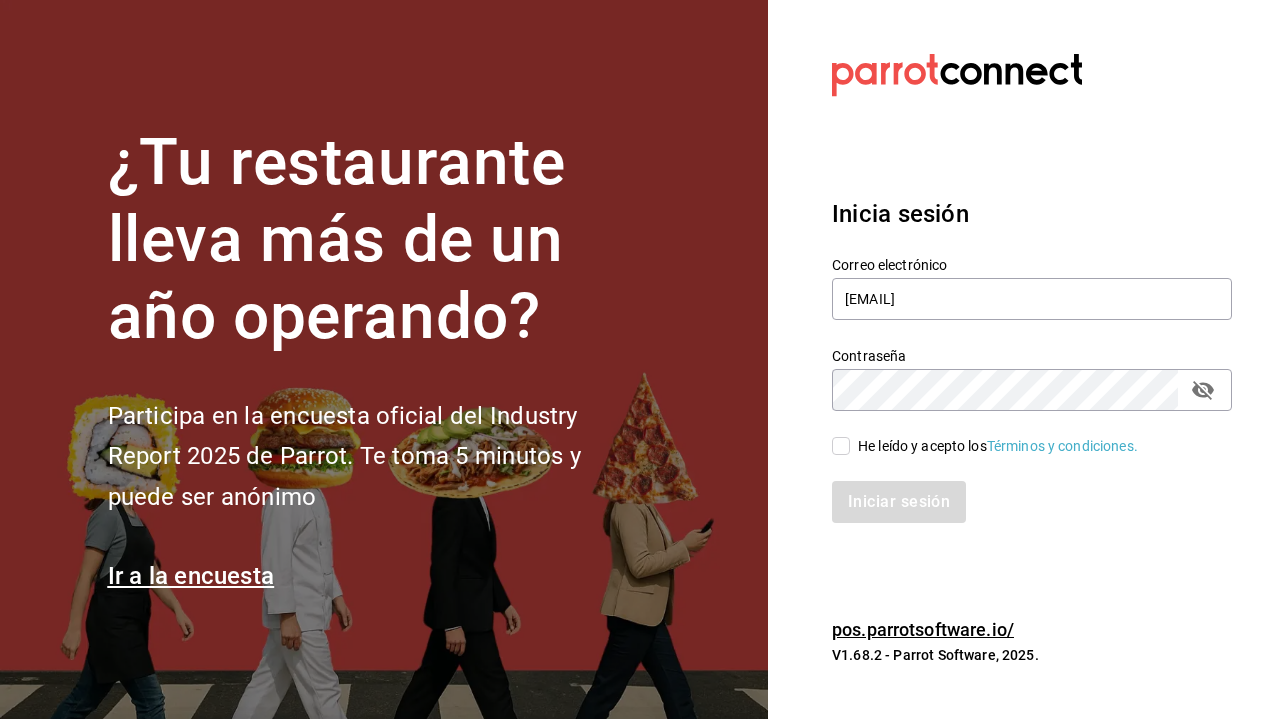 click 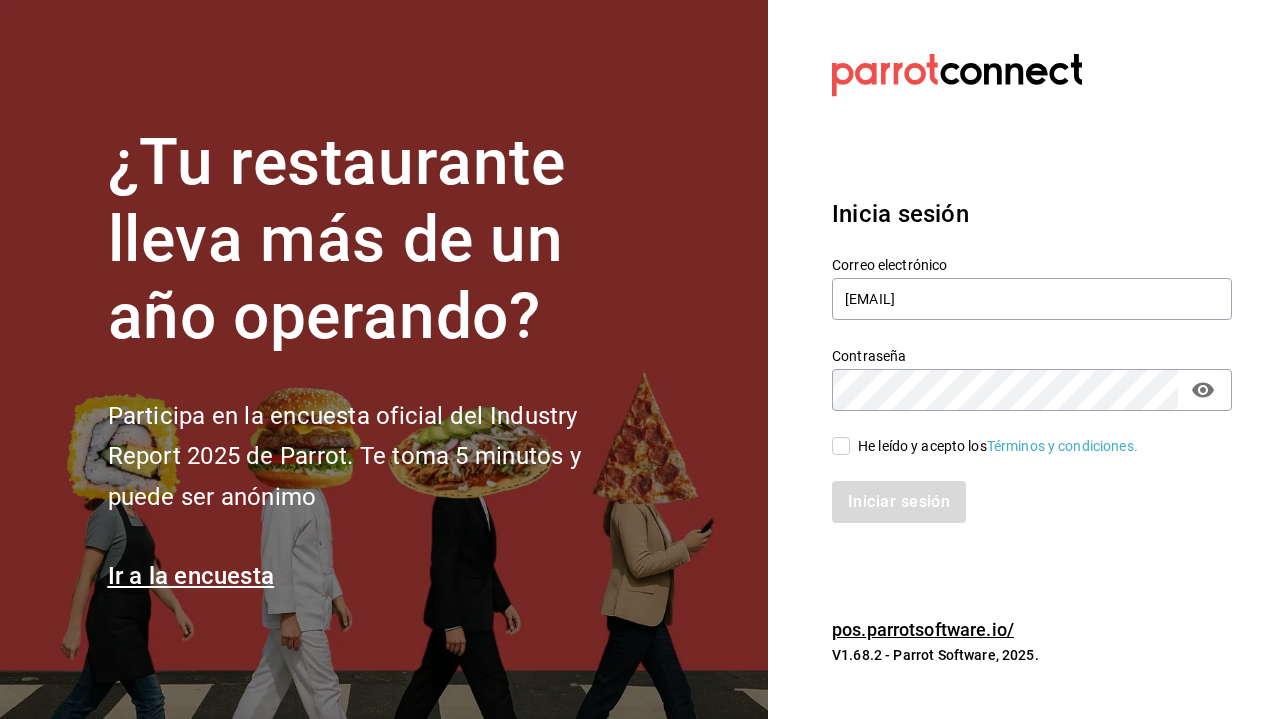 click on "He leído y acepto los  Términos y condiciones." at bounding box center [841, 446] 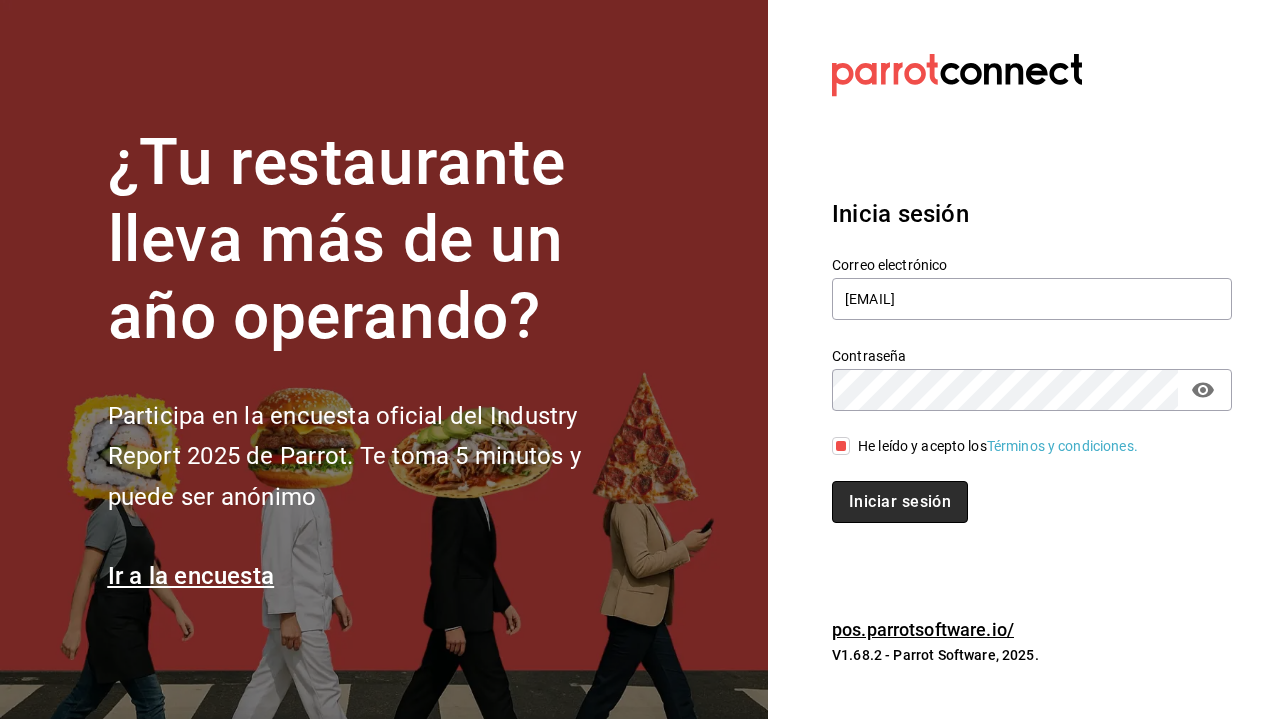 click on "Iniciar sesión" at bounding box center [900, 502] 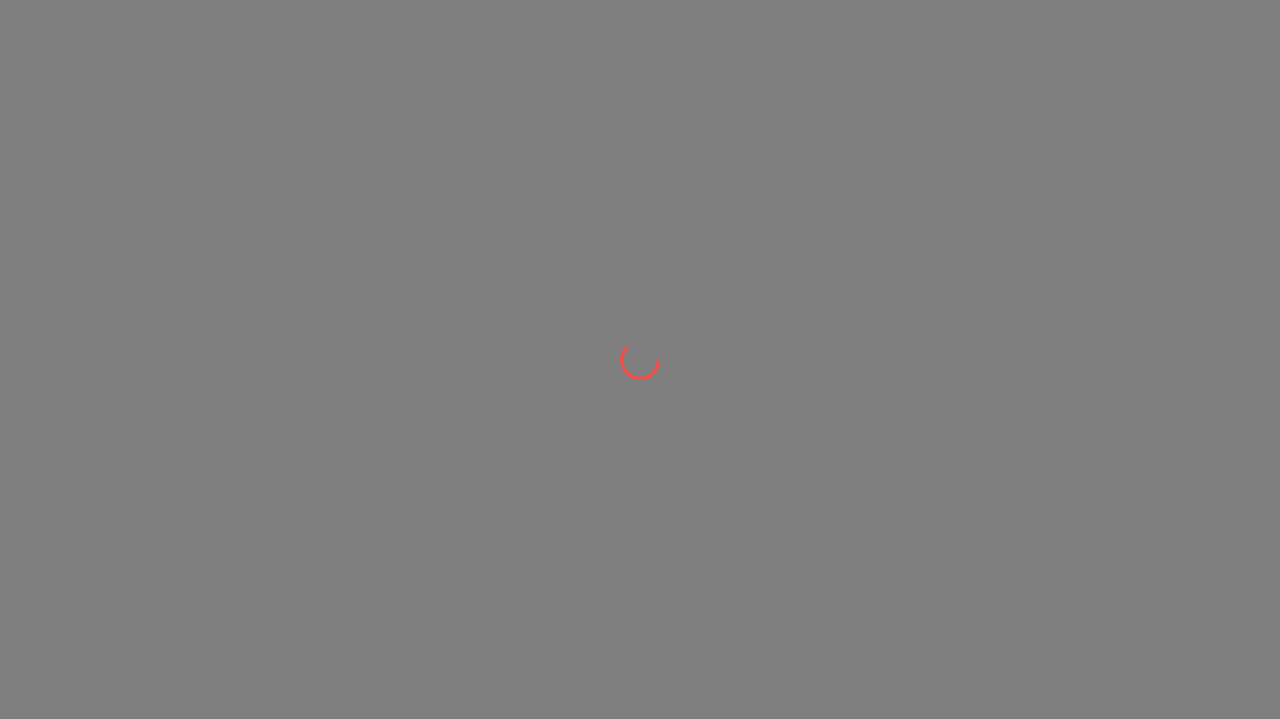 scroll, scrollTop: 0, scrollLeft: 0, axis: both 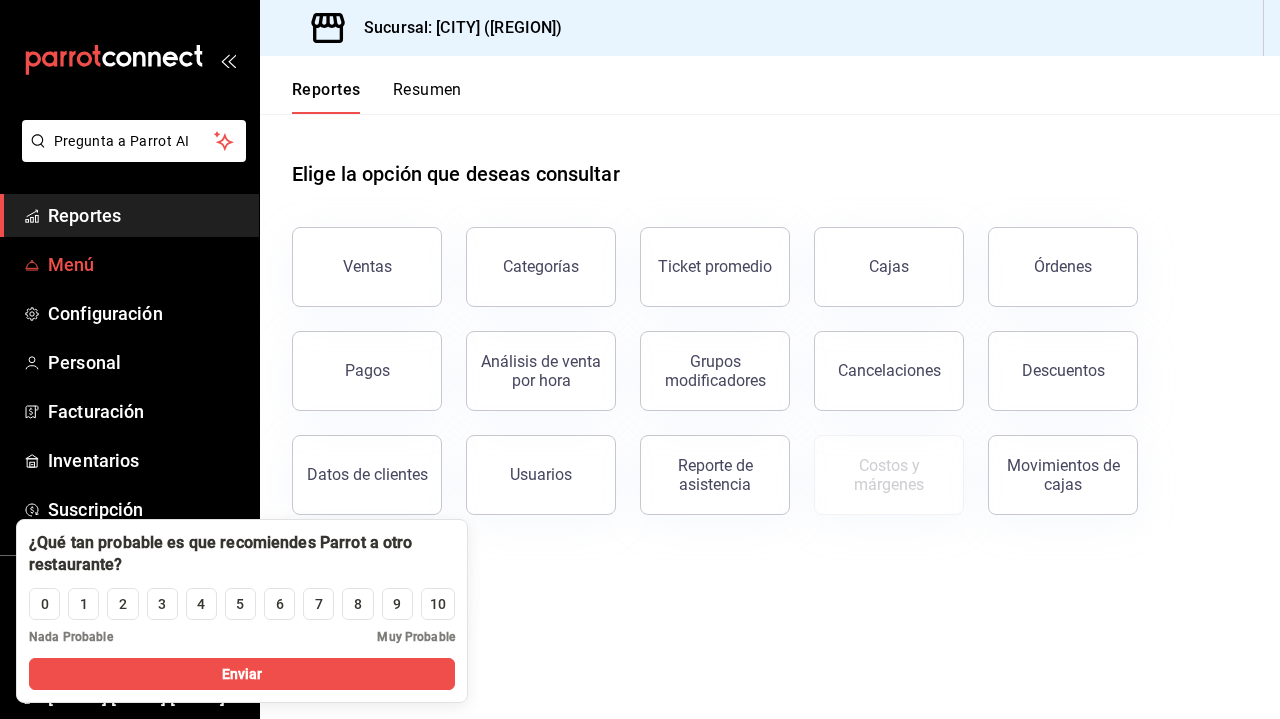 click on "Menú" at bounding box center [145, 264] 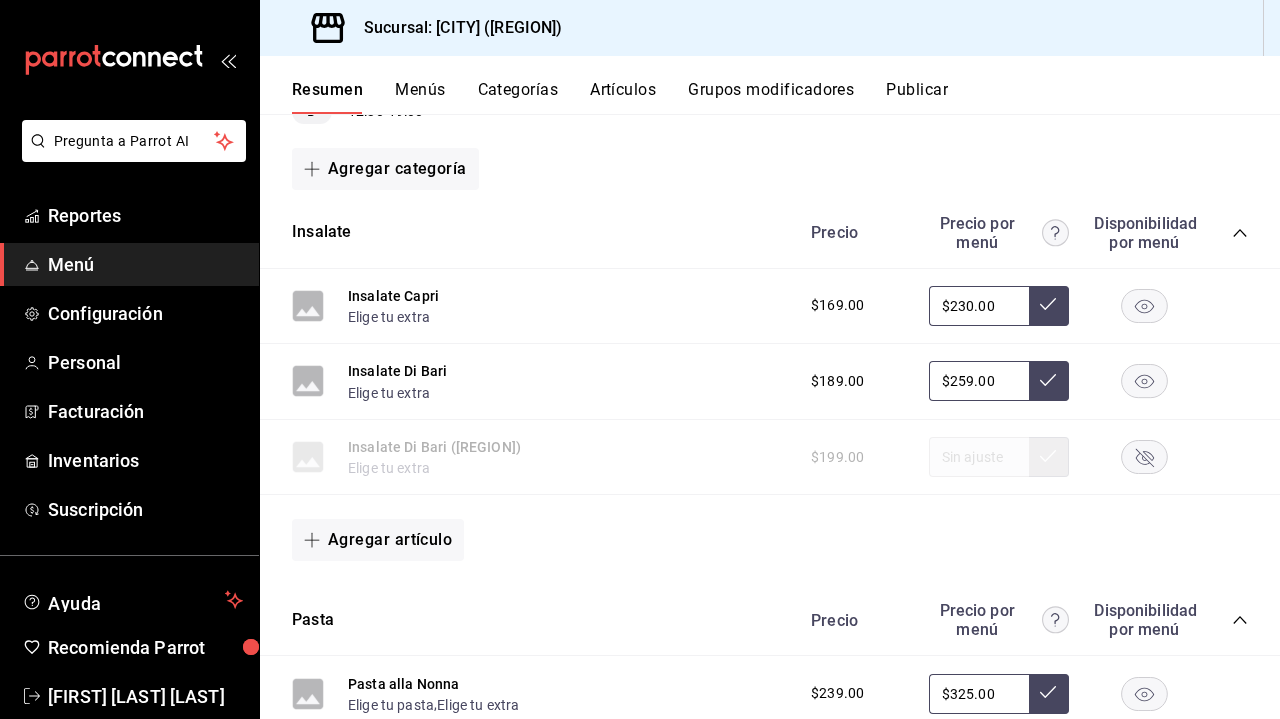 scroll, scrollTop: 350, scrollLeft: 0, axis: vertical 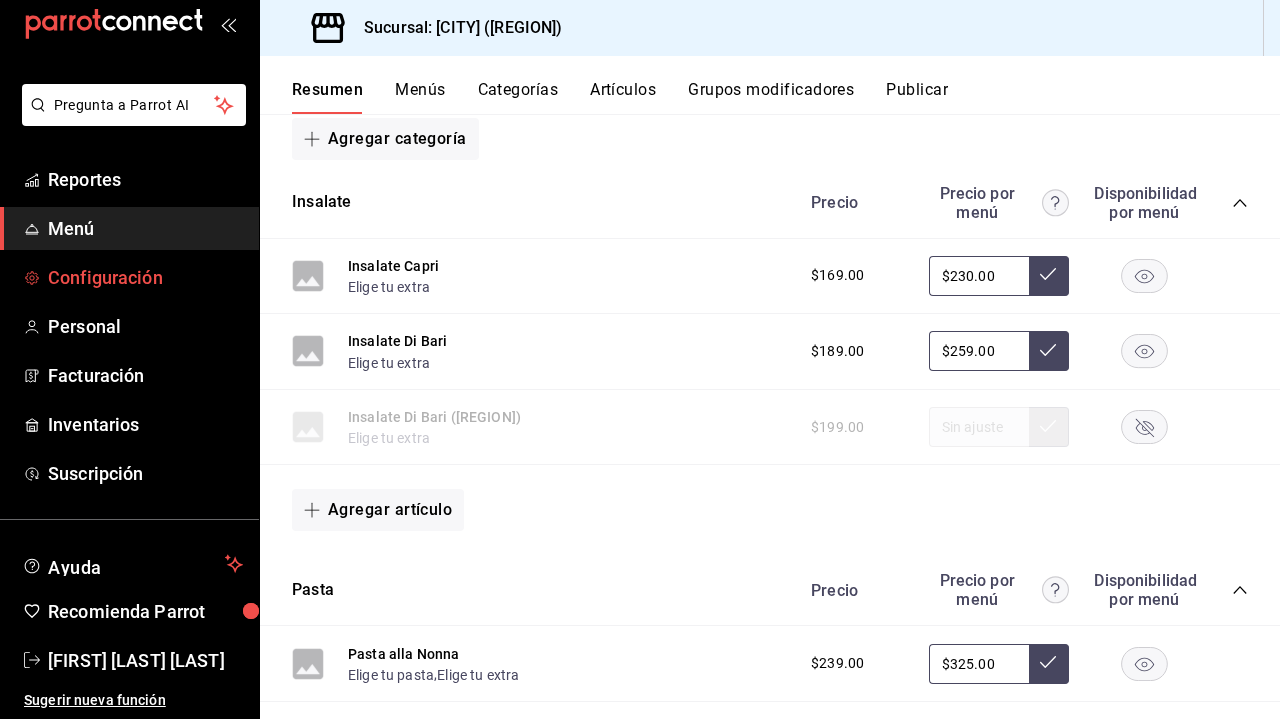 click on "Configuración" at bounding box center (145, 277) 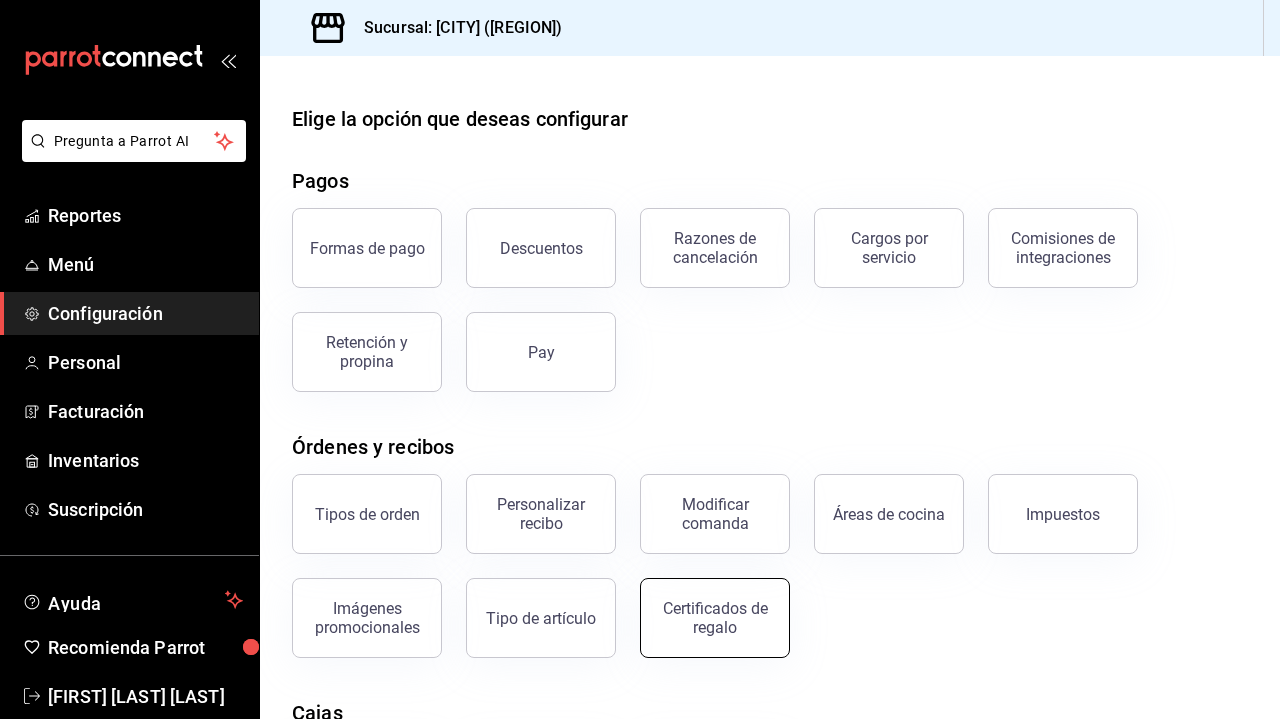scroll, scrollTop: 0, scrollLeft: 0, axis: both 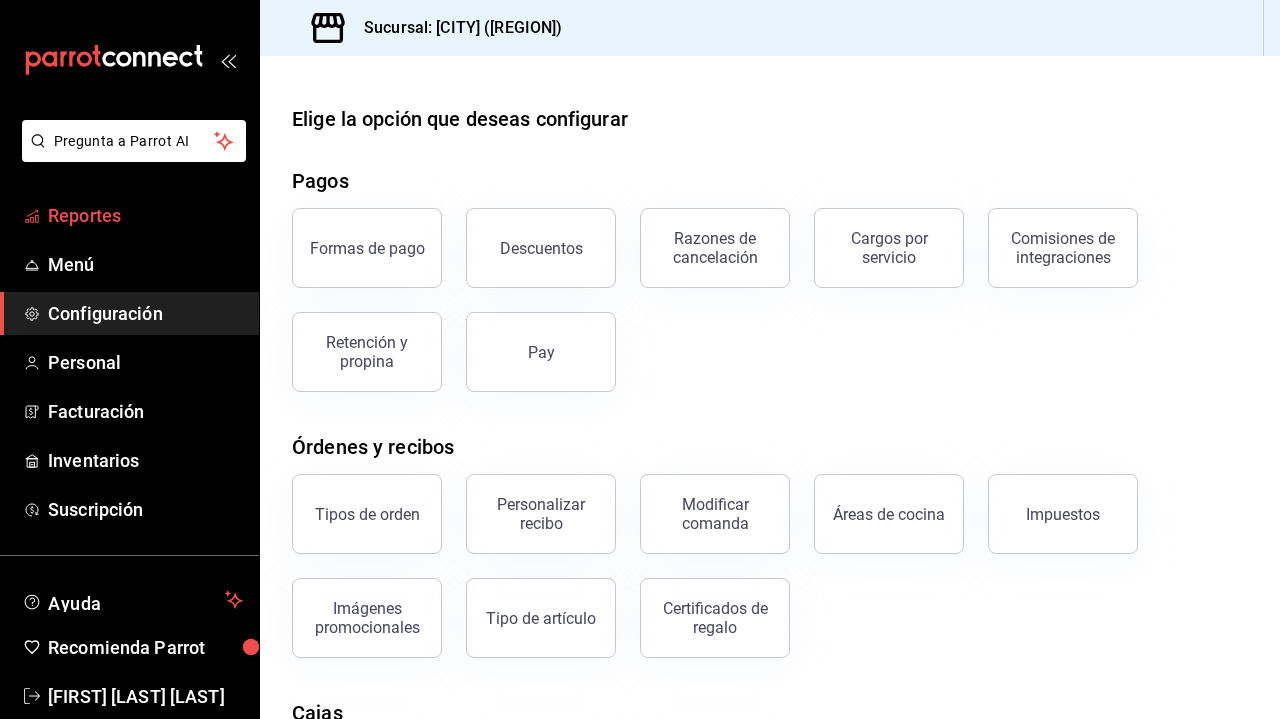 click on "Reportes" at bounding box center [145, 215] 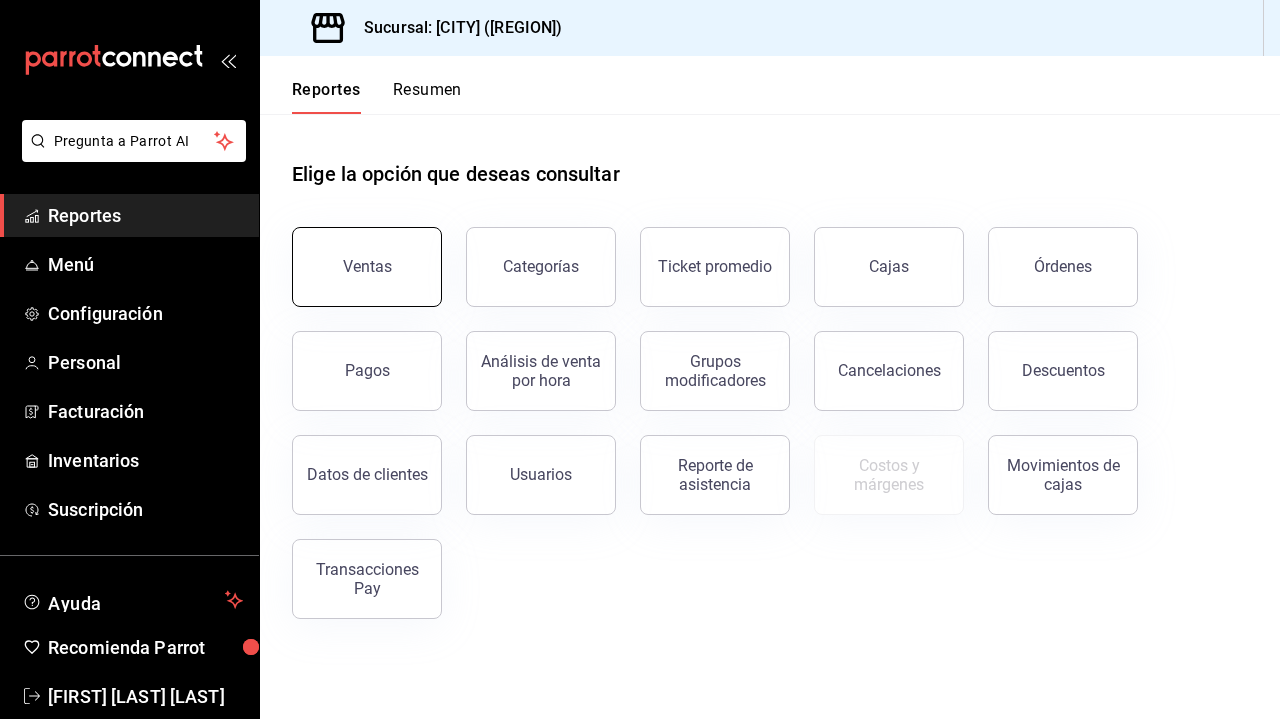 click on "Ventas" at bounding box center [367, 267] 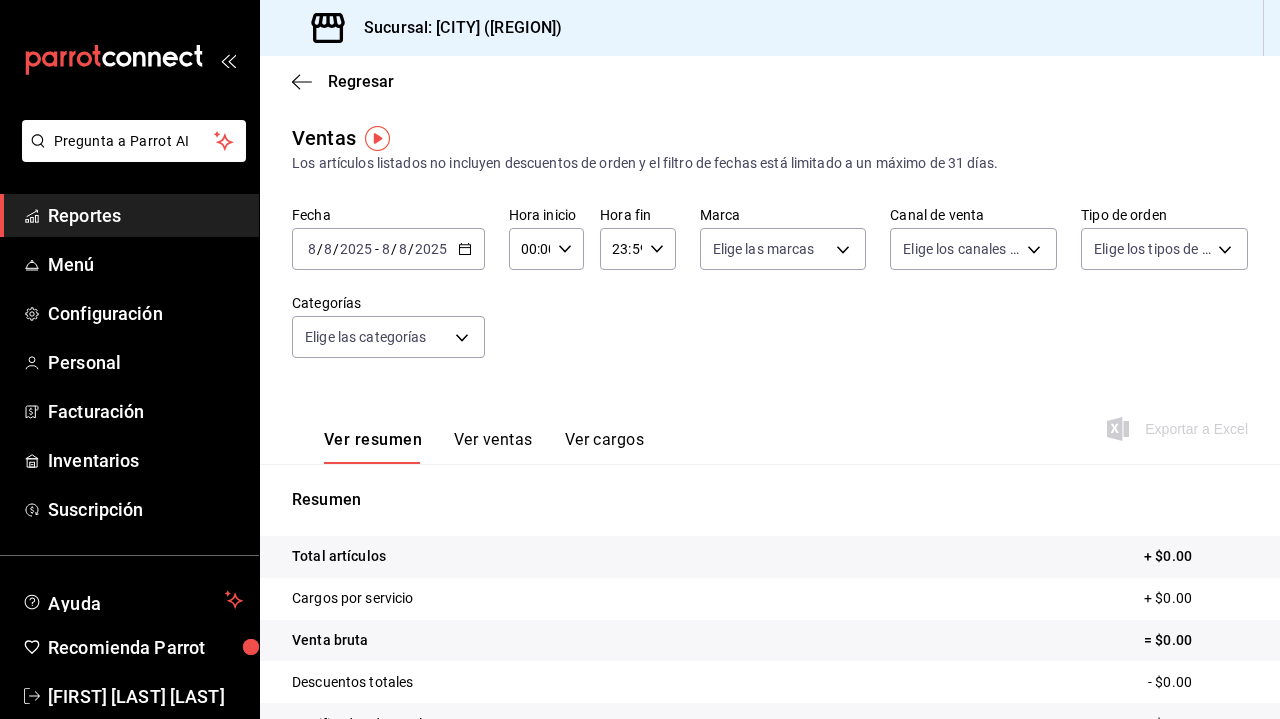 click on "2025-08-08 8 / 8 / 2025 - 2025-08-08 8 / 8 / 2025" at bounding box center [388, 249] 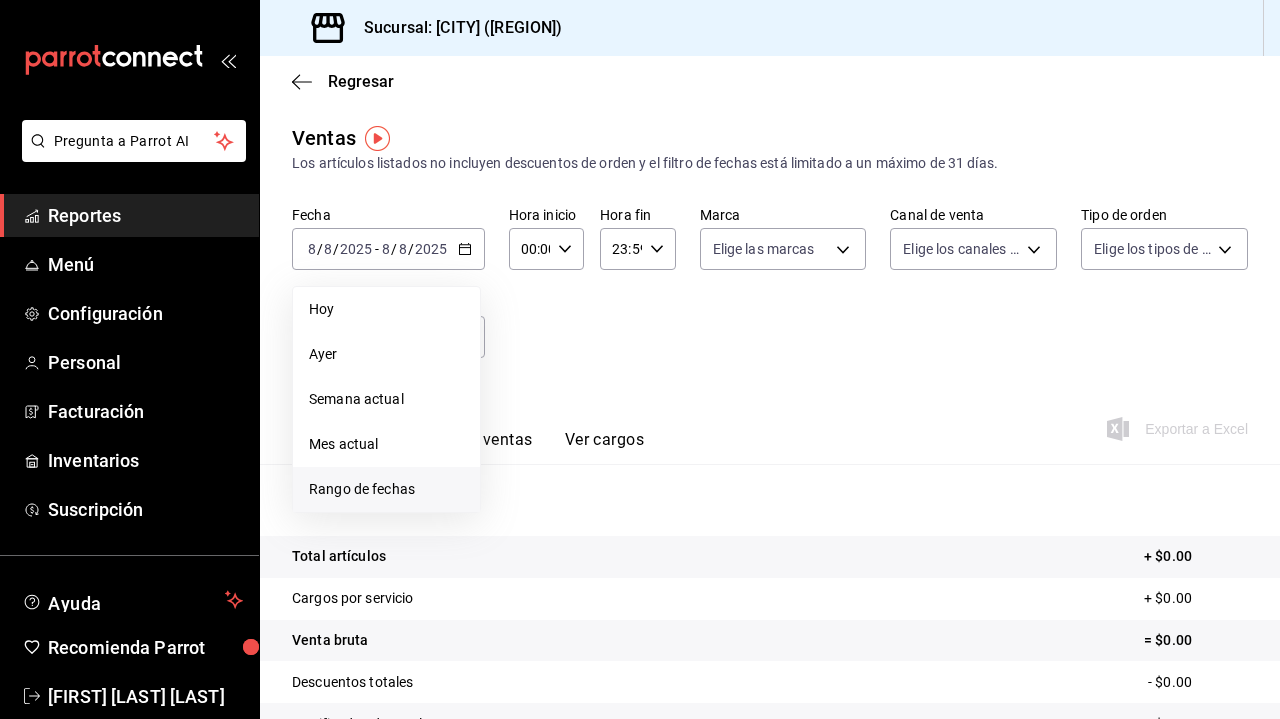 click on "Rango de fechas" at bounding box center (386, 489) 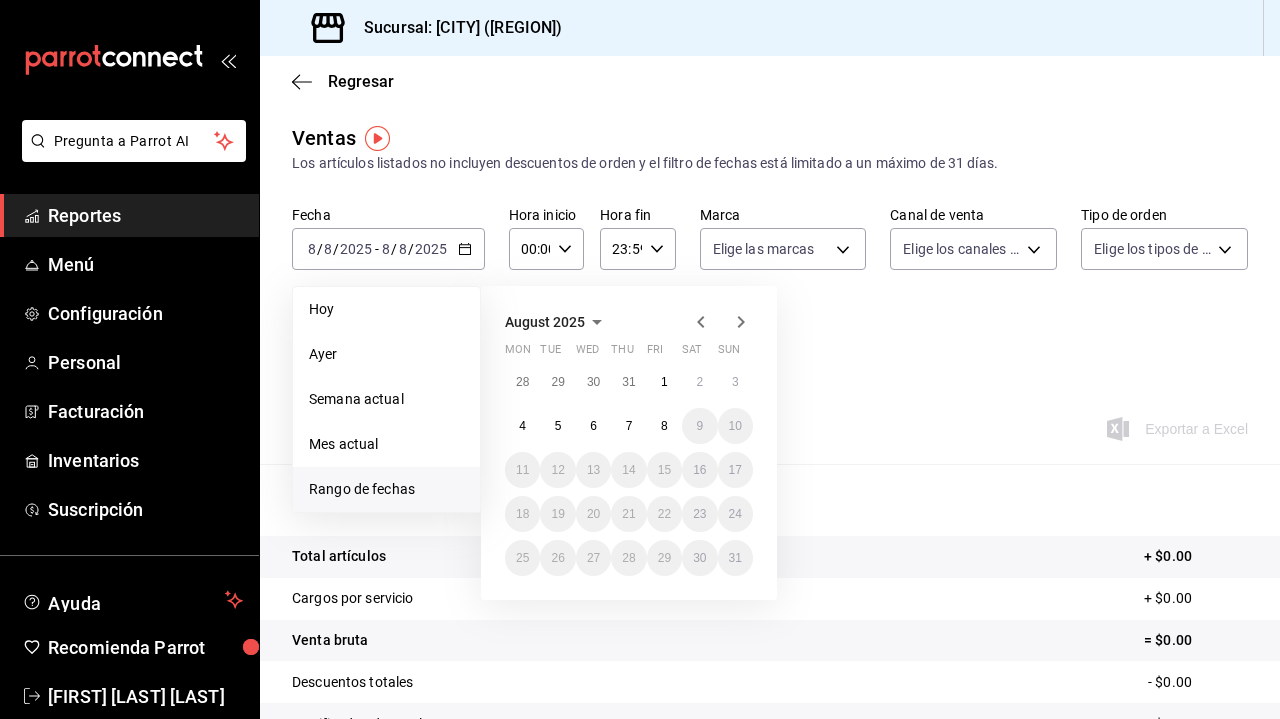 click 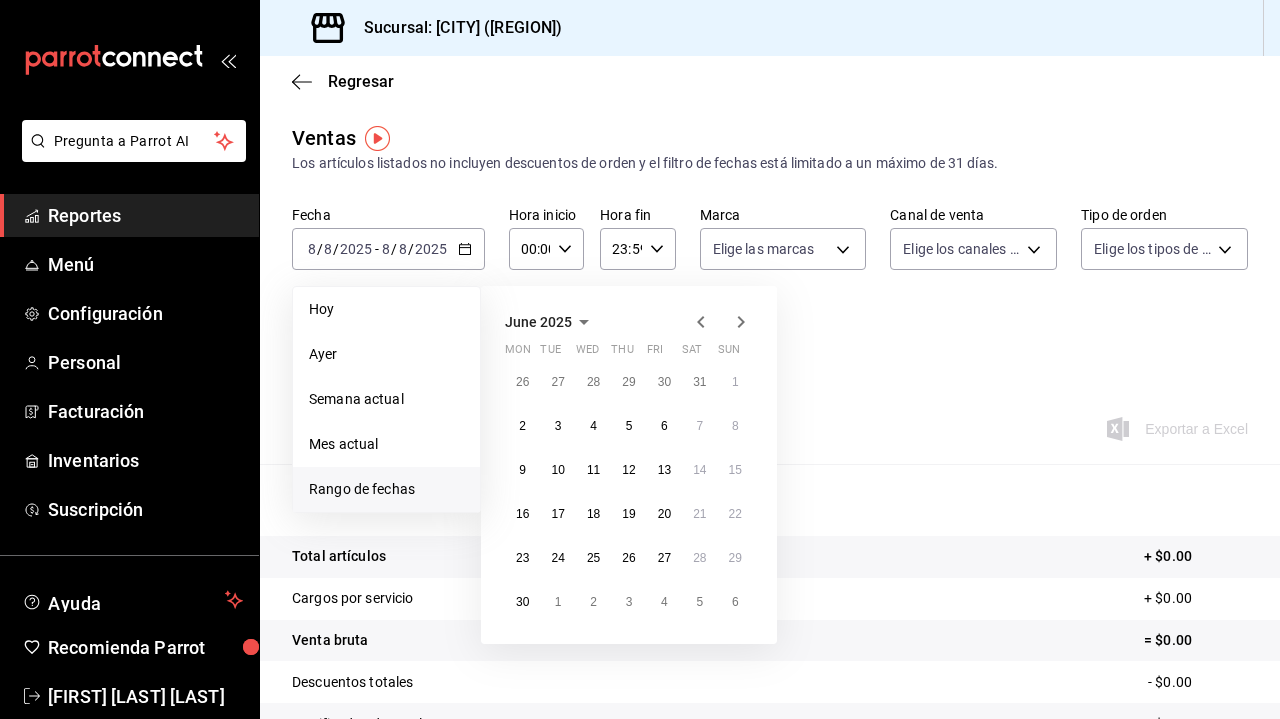 click 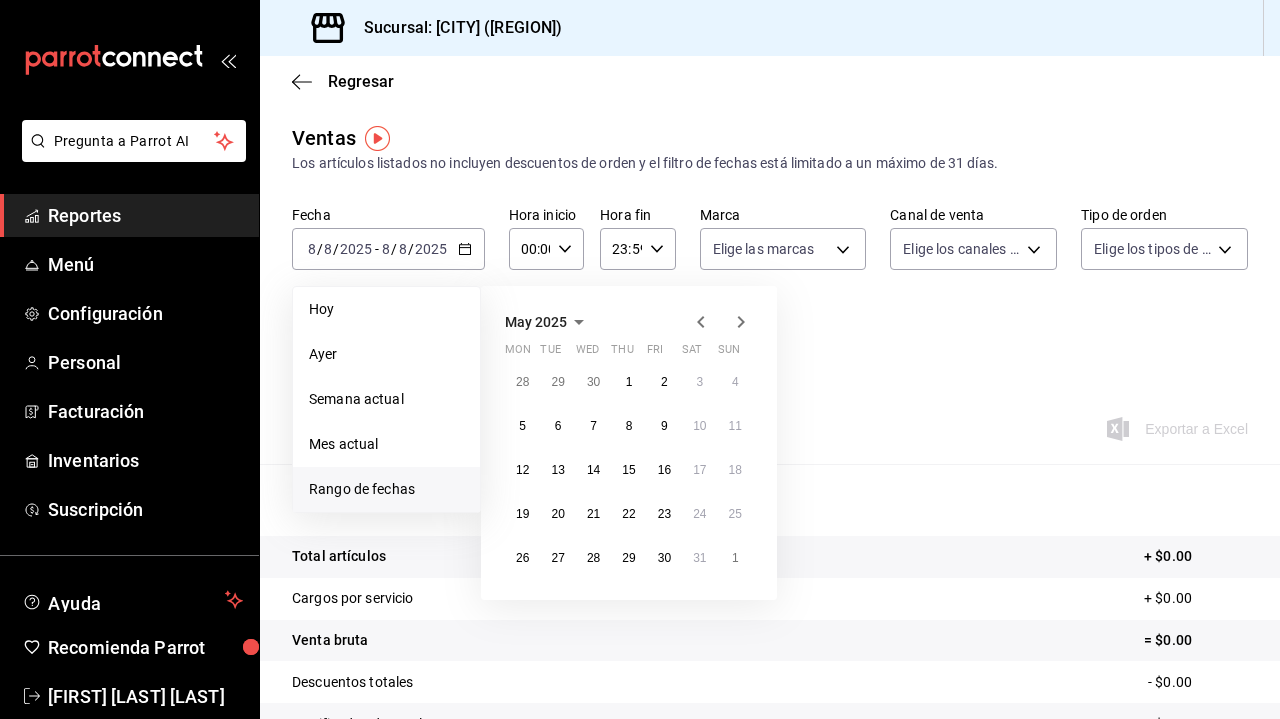click 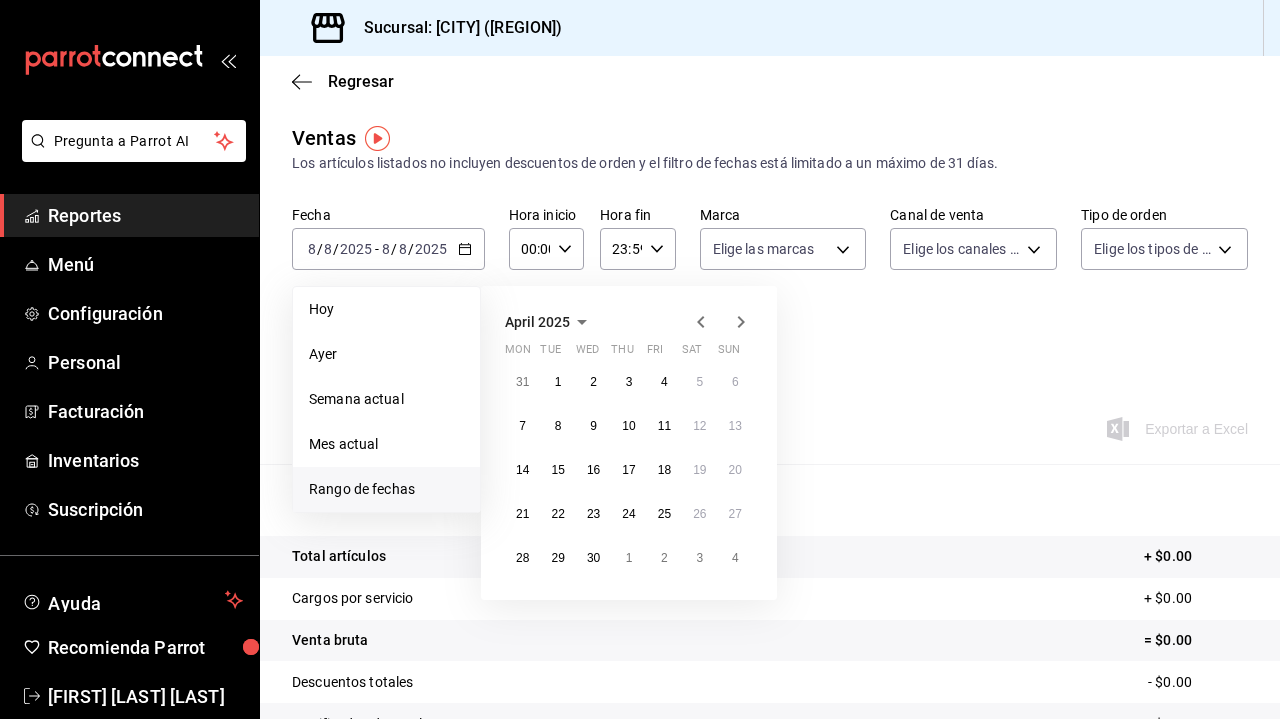 click 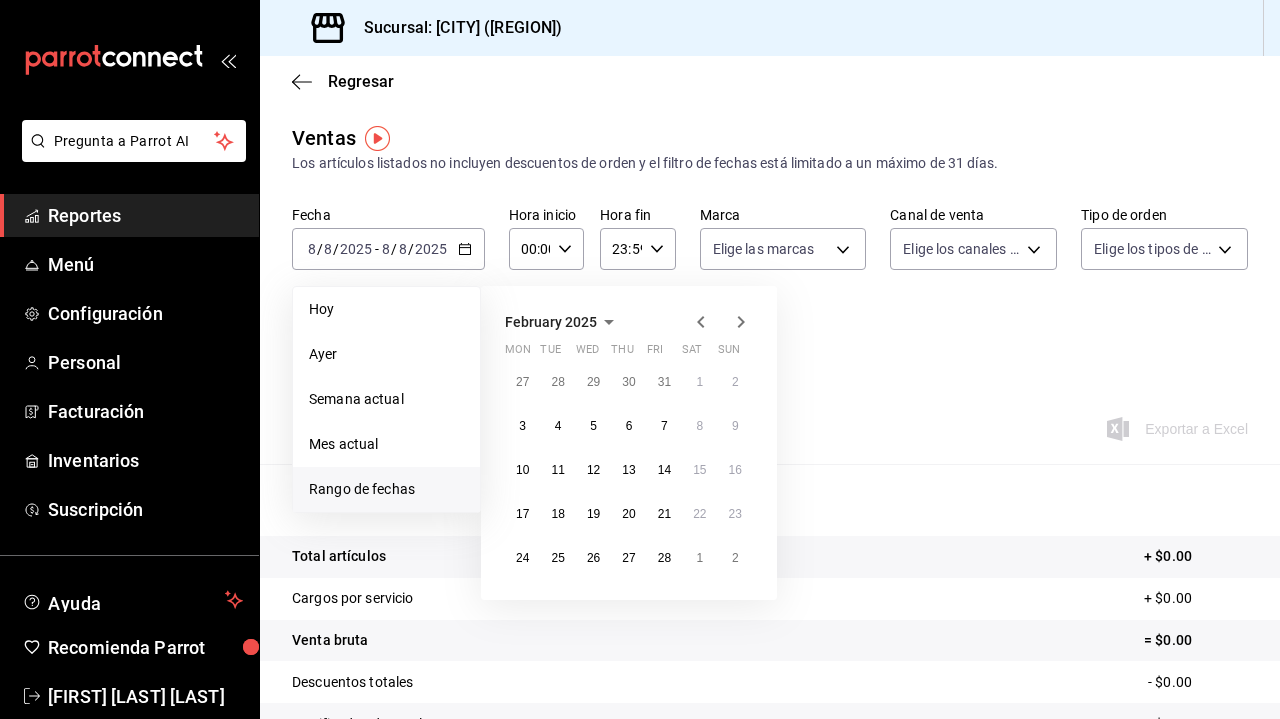 click 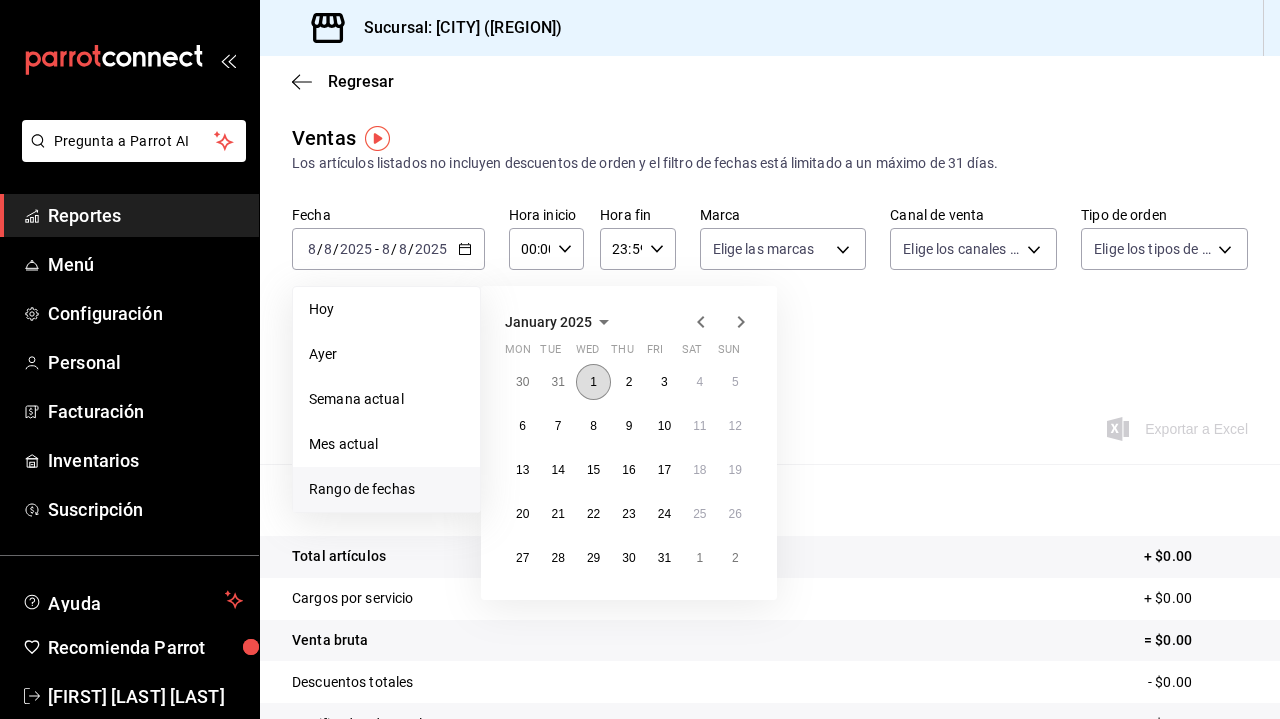 click on "1" at bounding box center [593, 382] 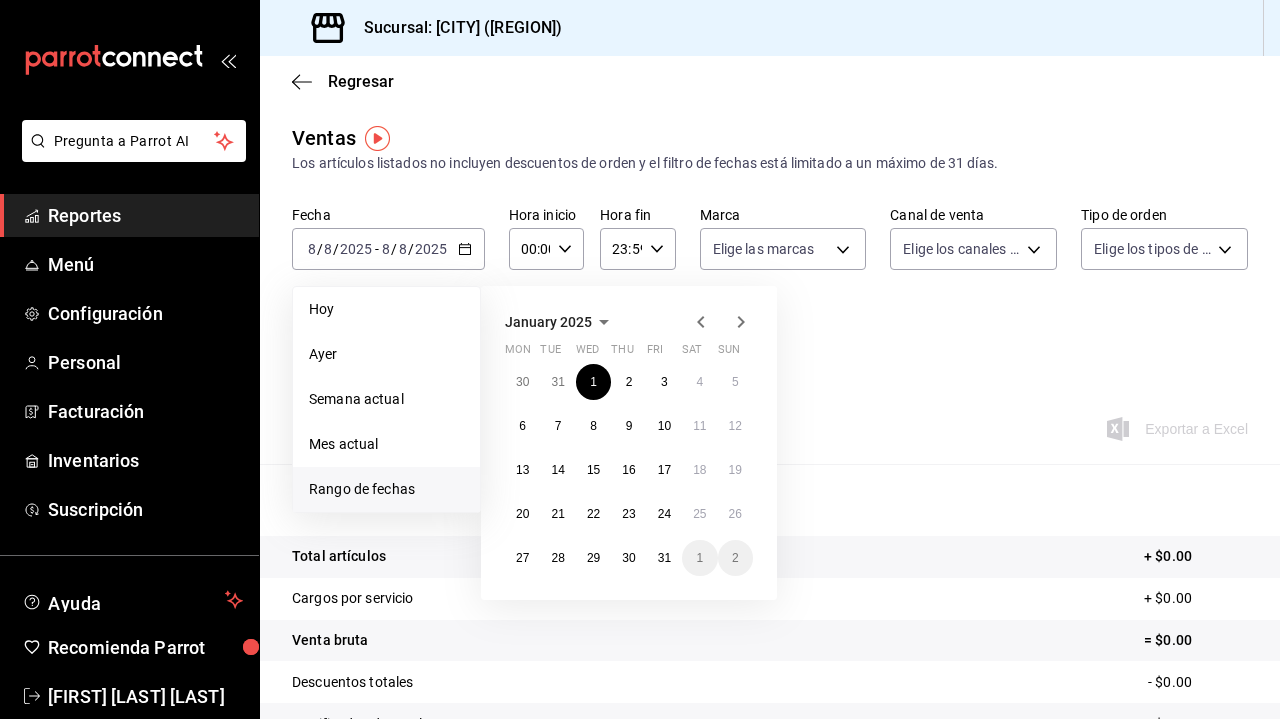 click 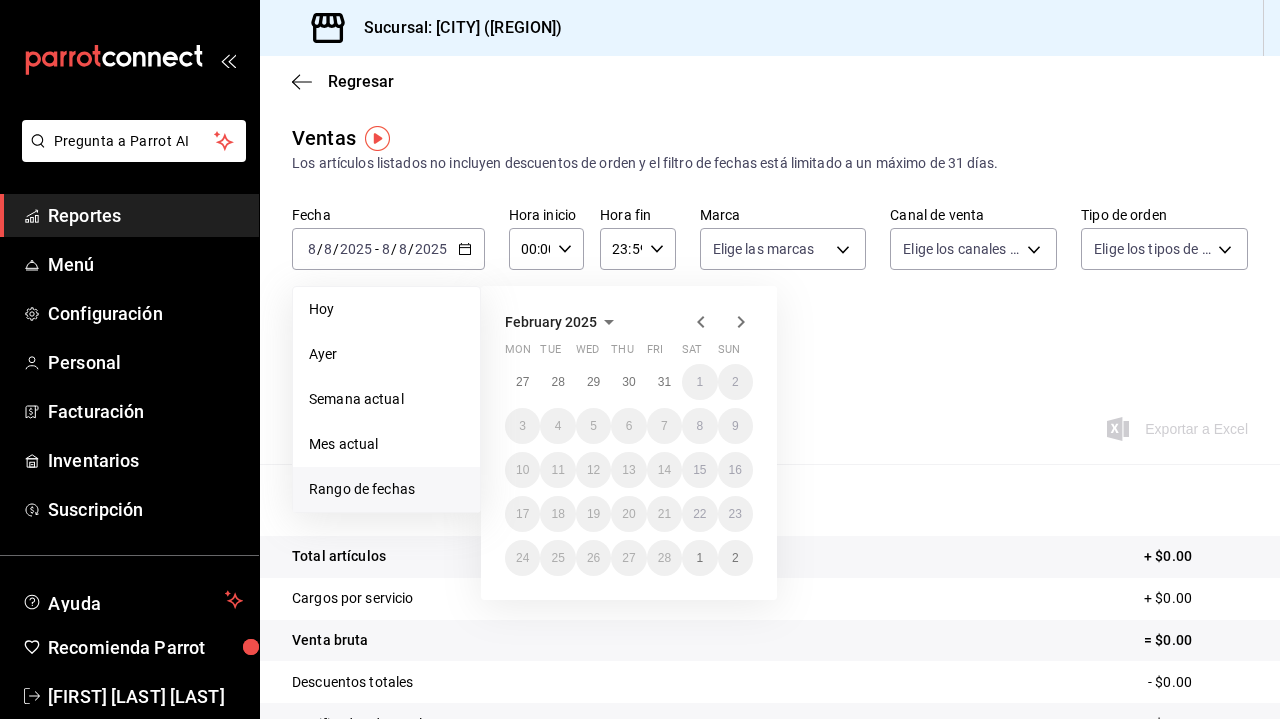 click 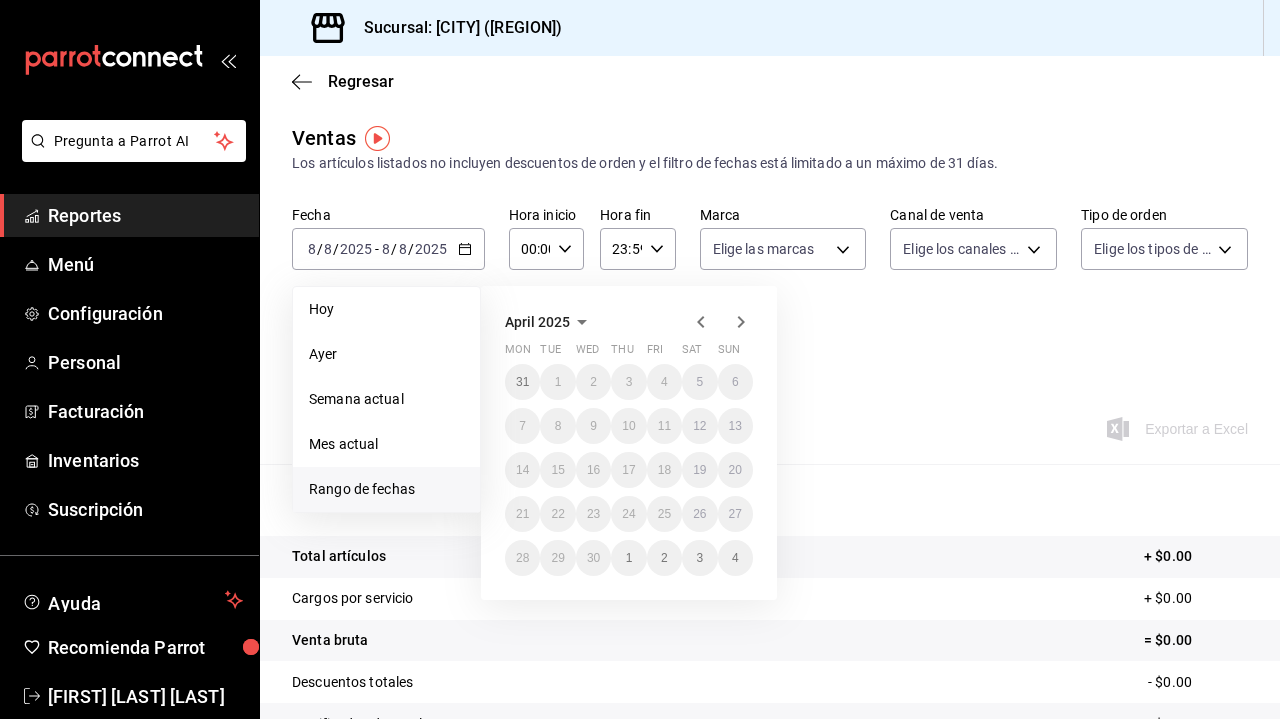 click 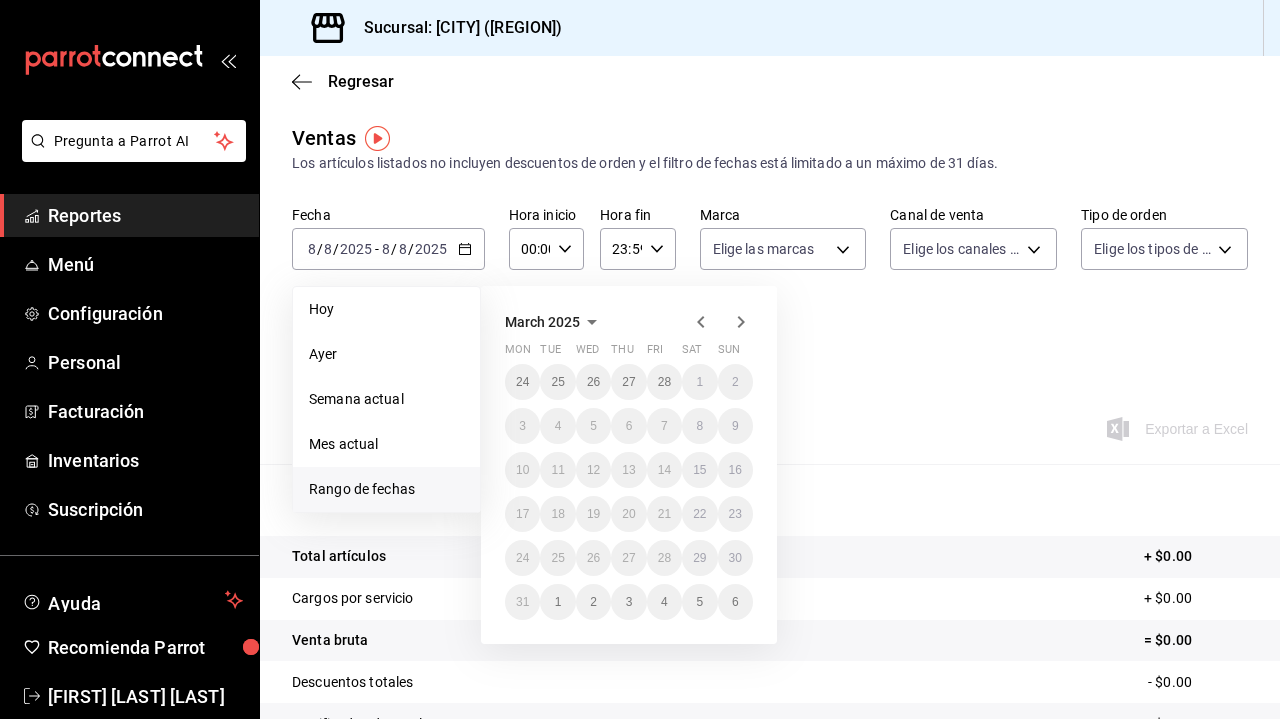 click 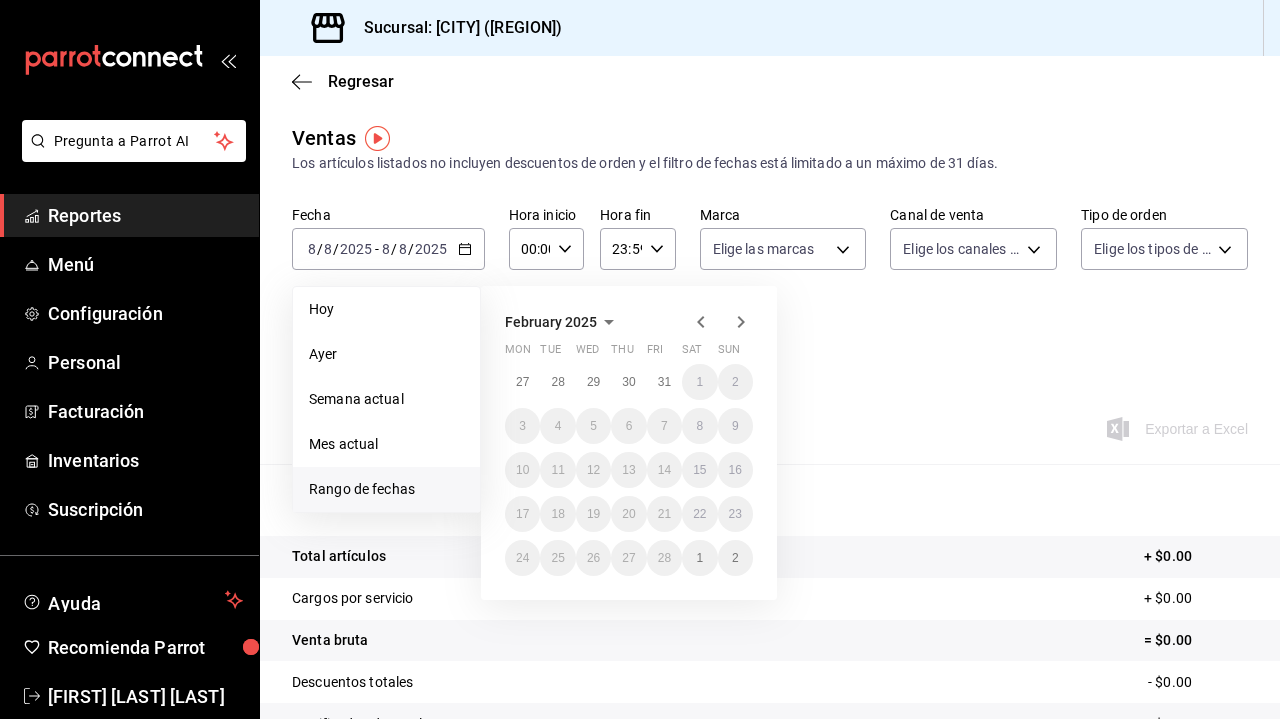 click 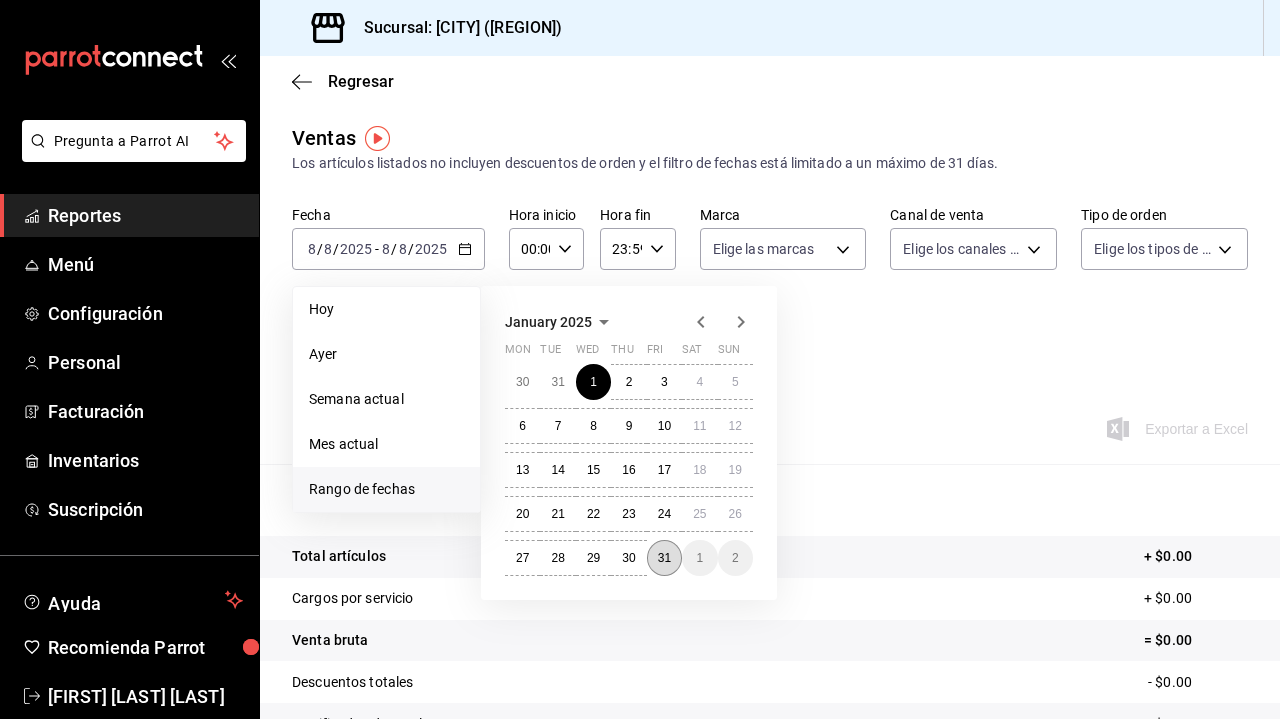 click on "31" at bounding box center [664, 558] 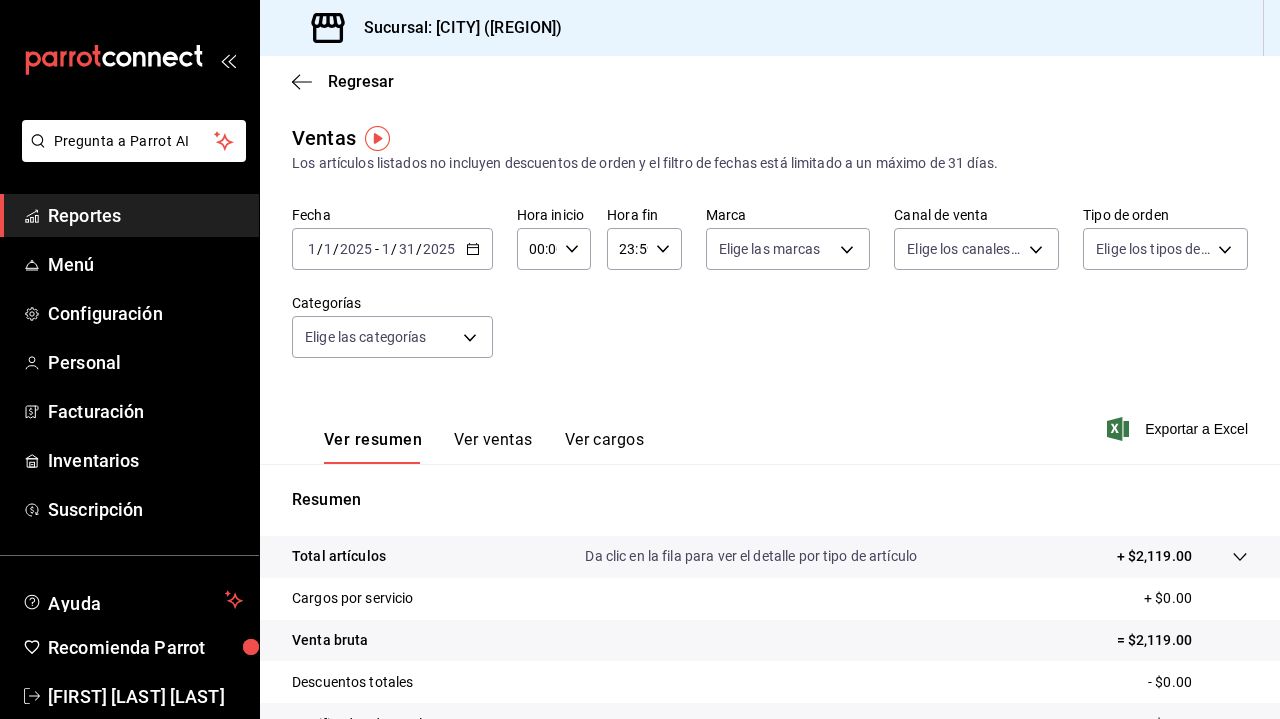 scroll, scrollTop: 0, scrollLeft: 0, axis: both 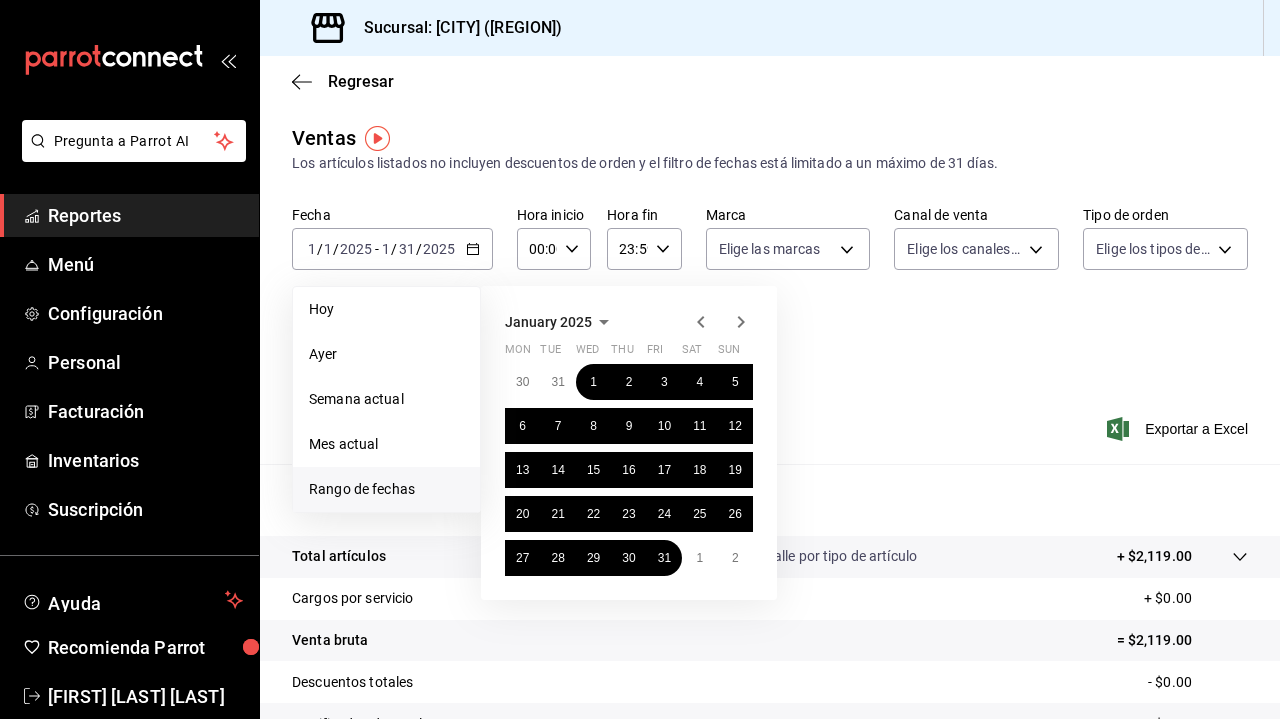 click 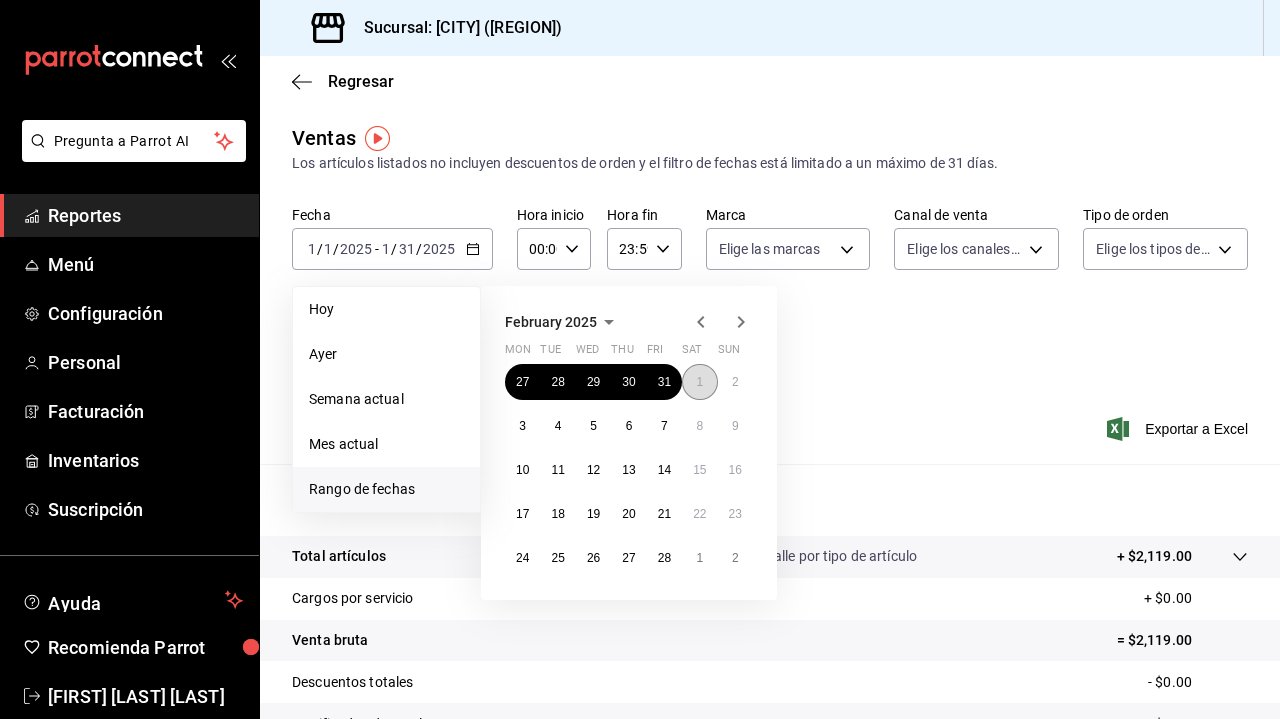 click on "1" at bounding box center [699, 382] 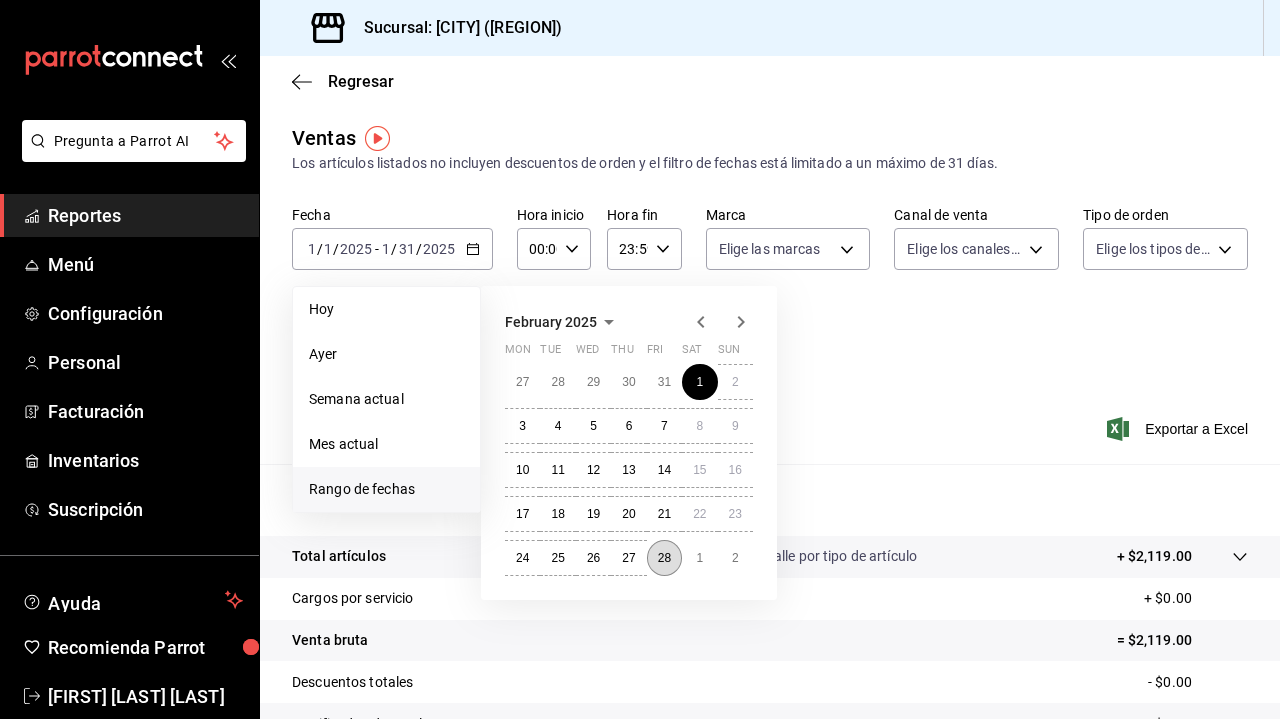 click on "28" at bounding box center (664, 558) 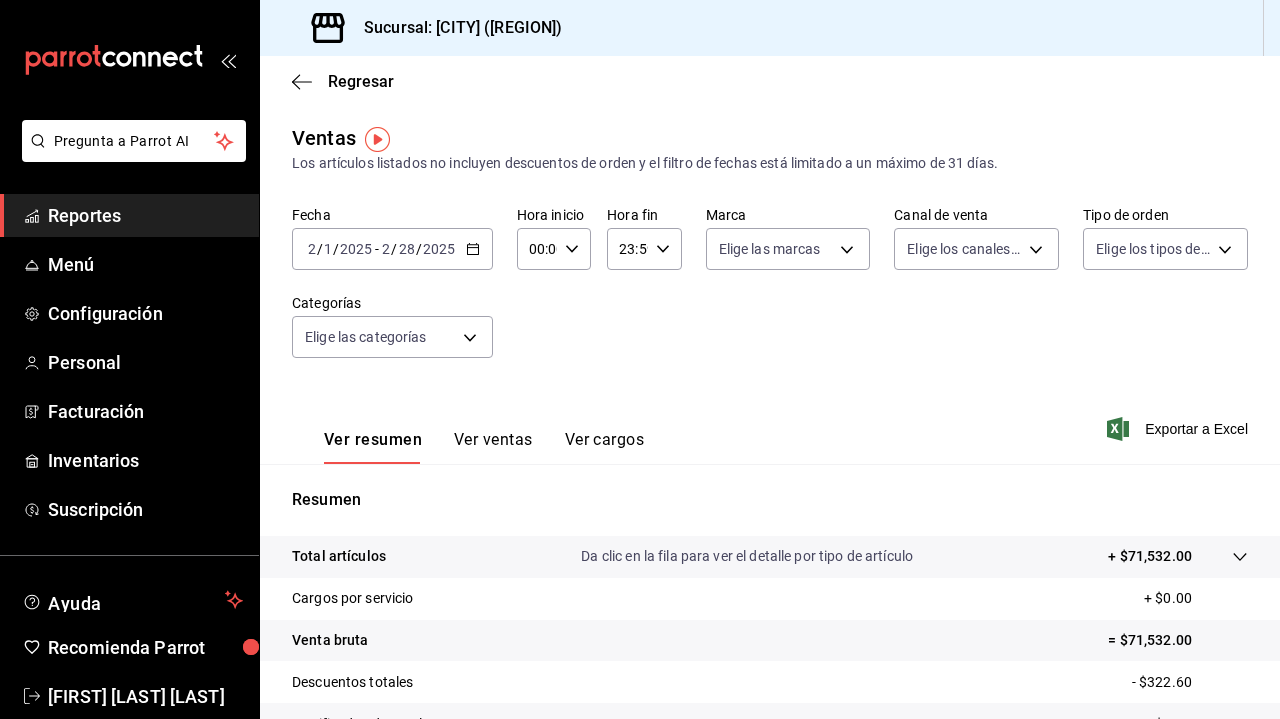 scroll, scrollTop: 0, scrollLeft: 0, axis: both 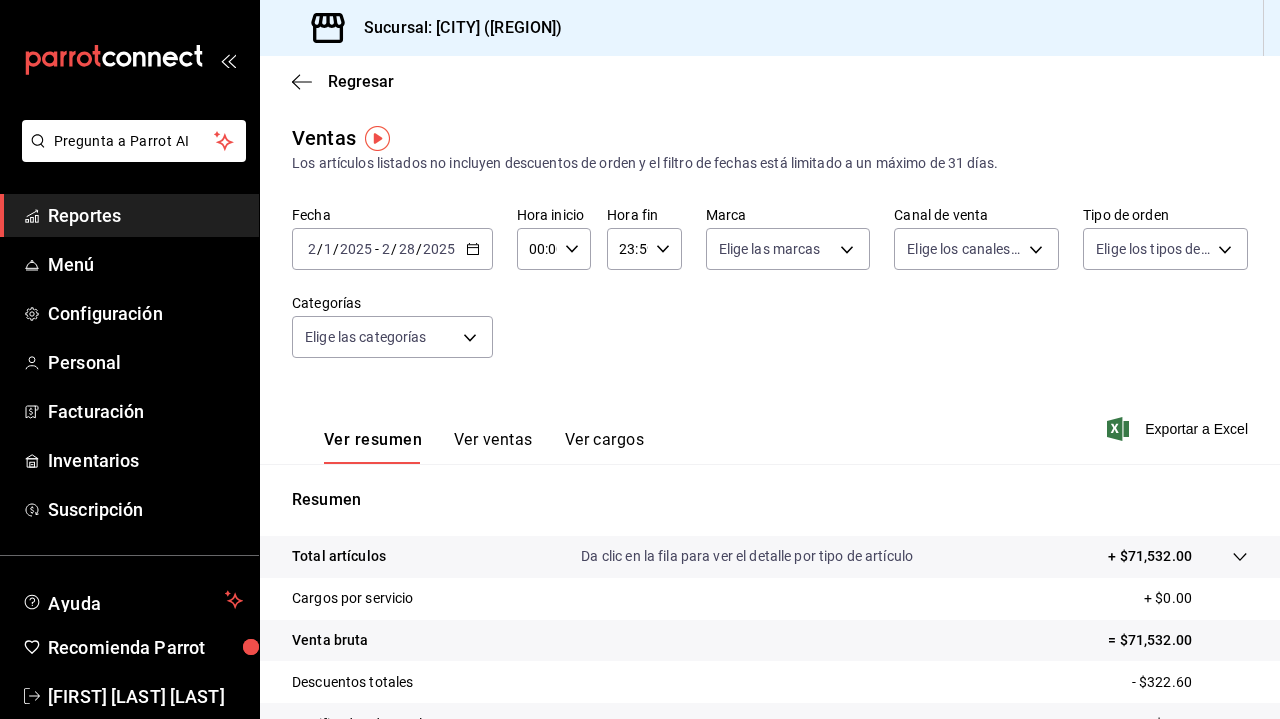 click 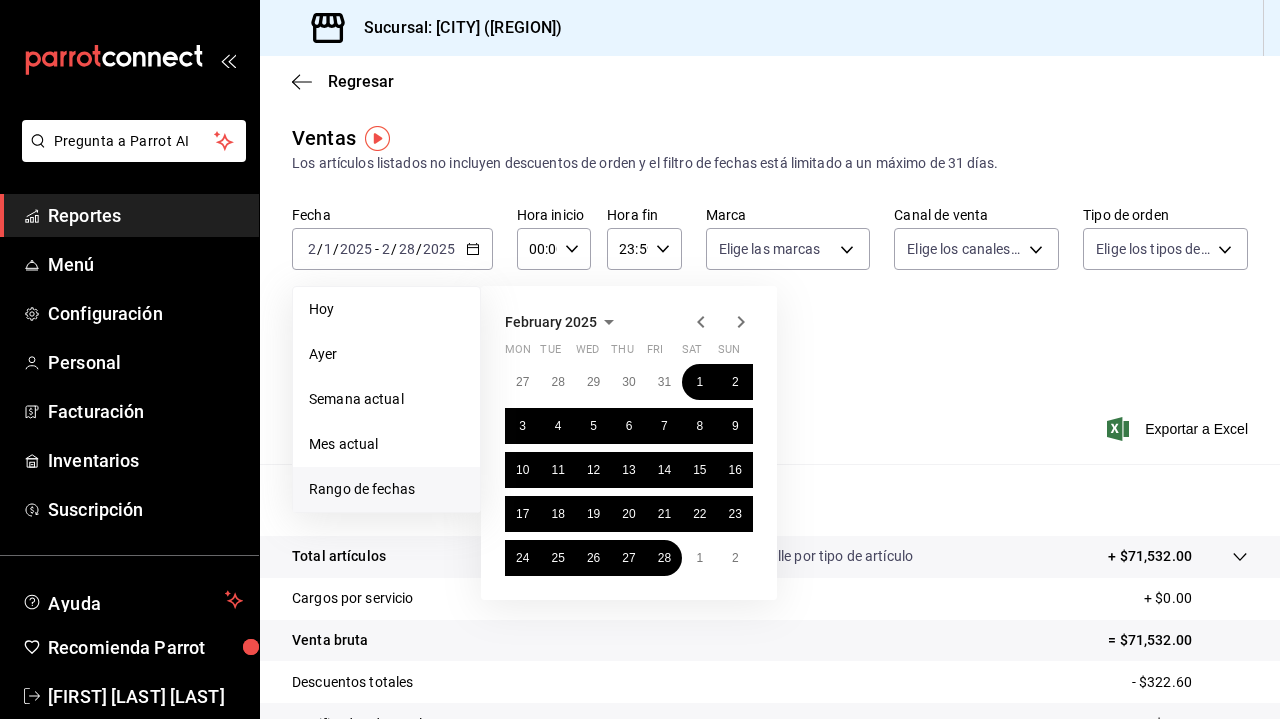 click 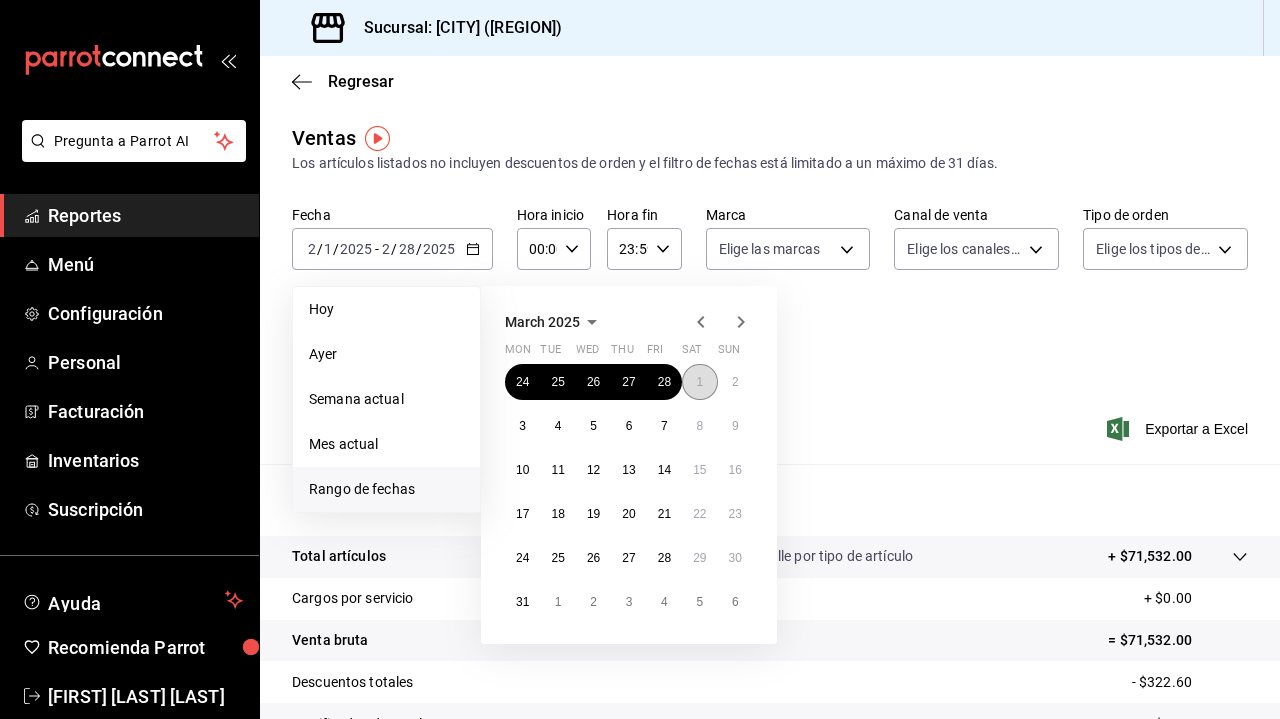 click on "1" at bounding box center [699, 382] 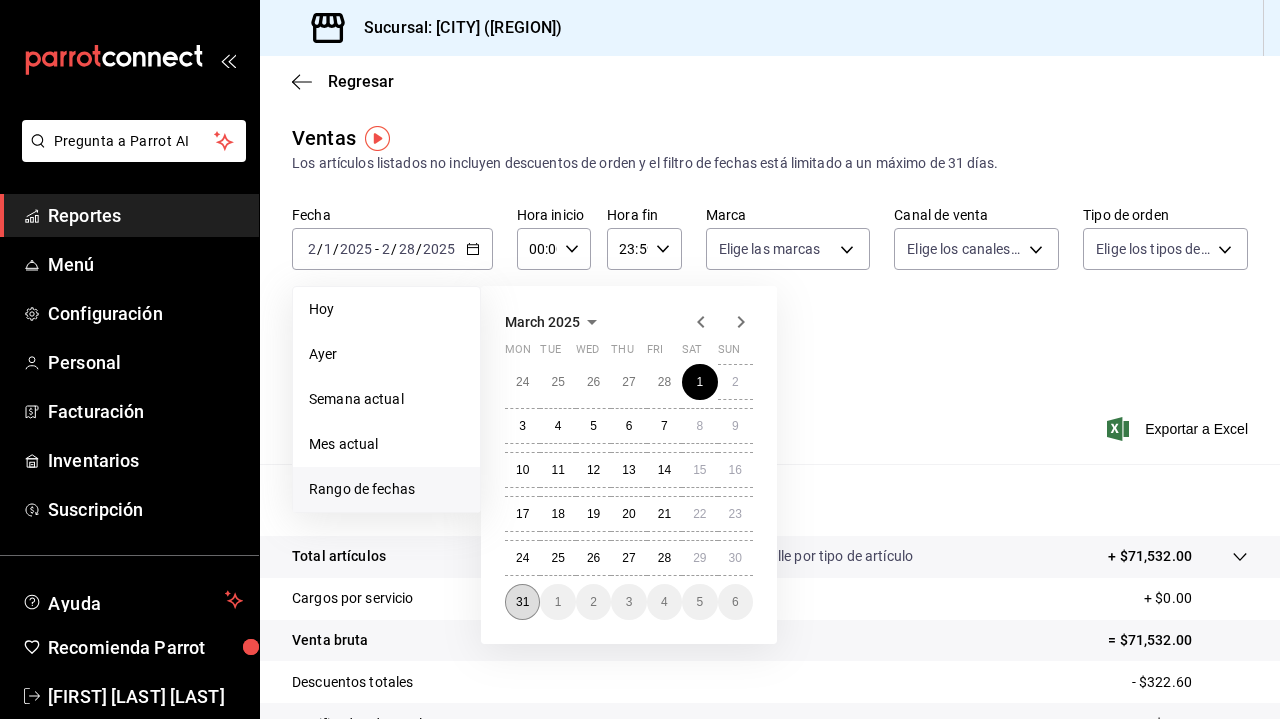 click on "31" at bounding box center (522, 602) 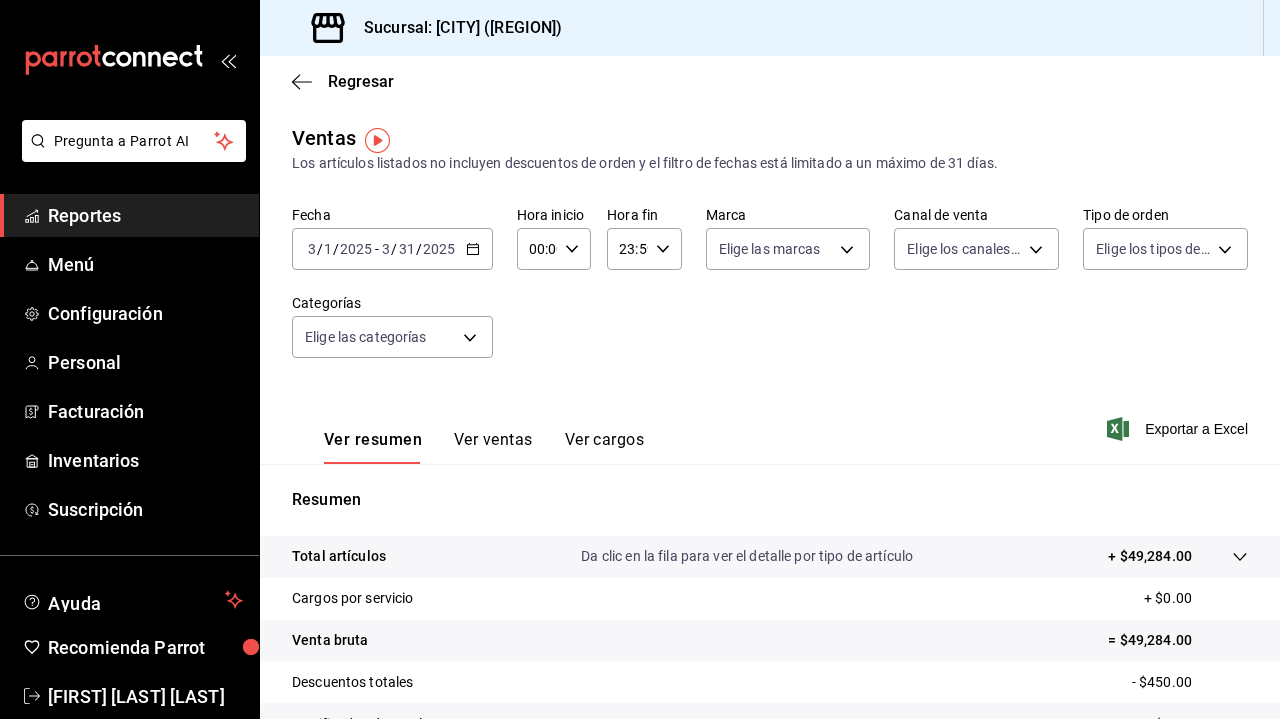 scroll, scrollTop: 0, scrollLeft: 0, axis: both 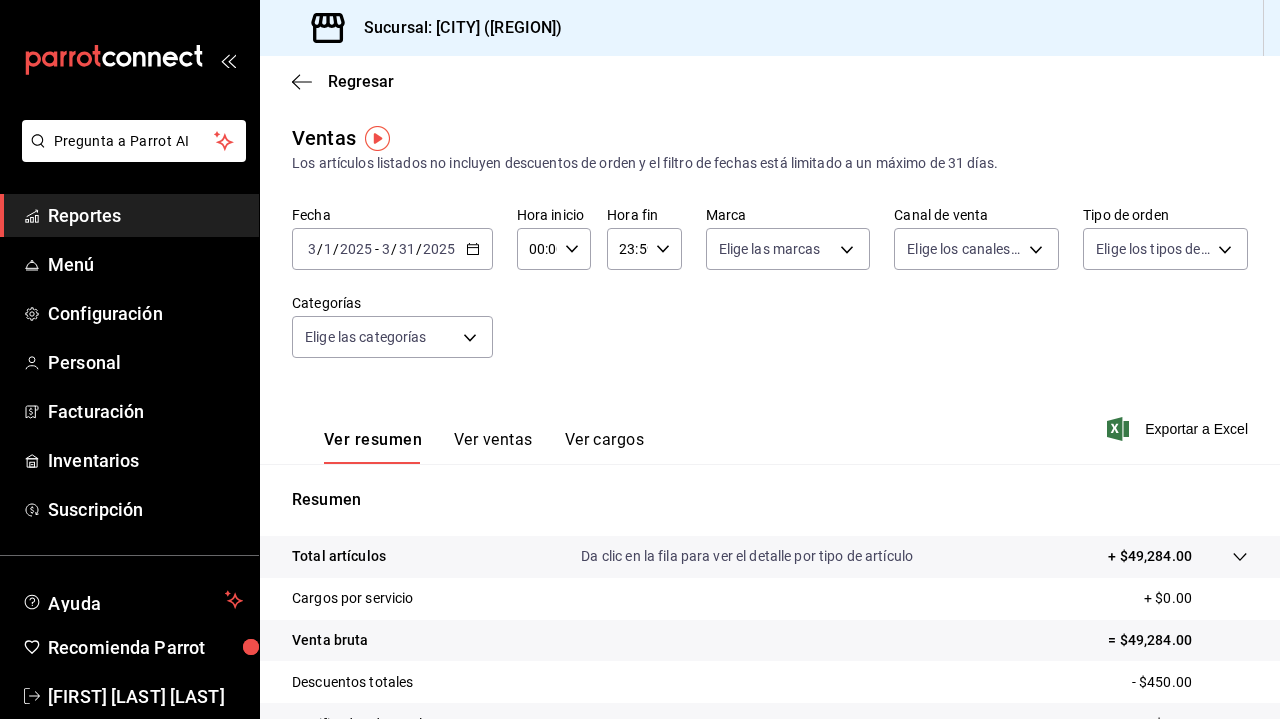 click 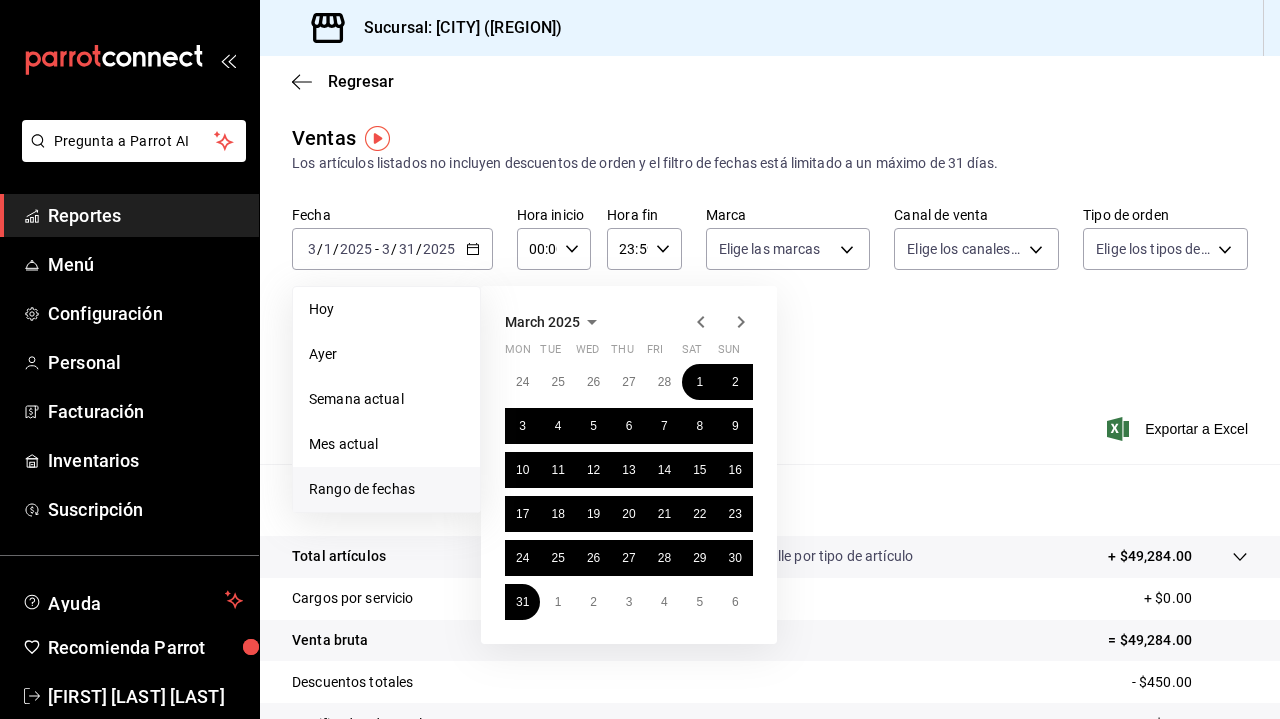 click 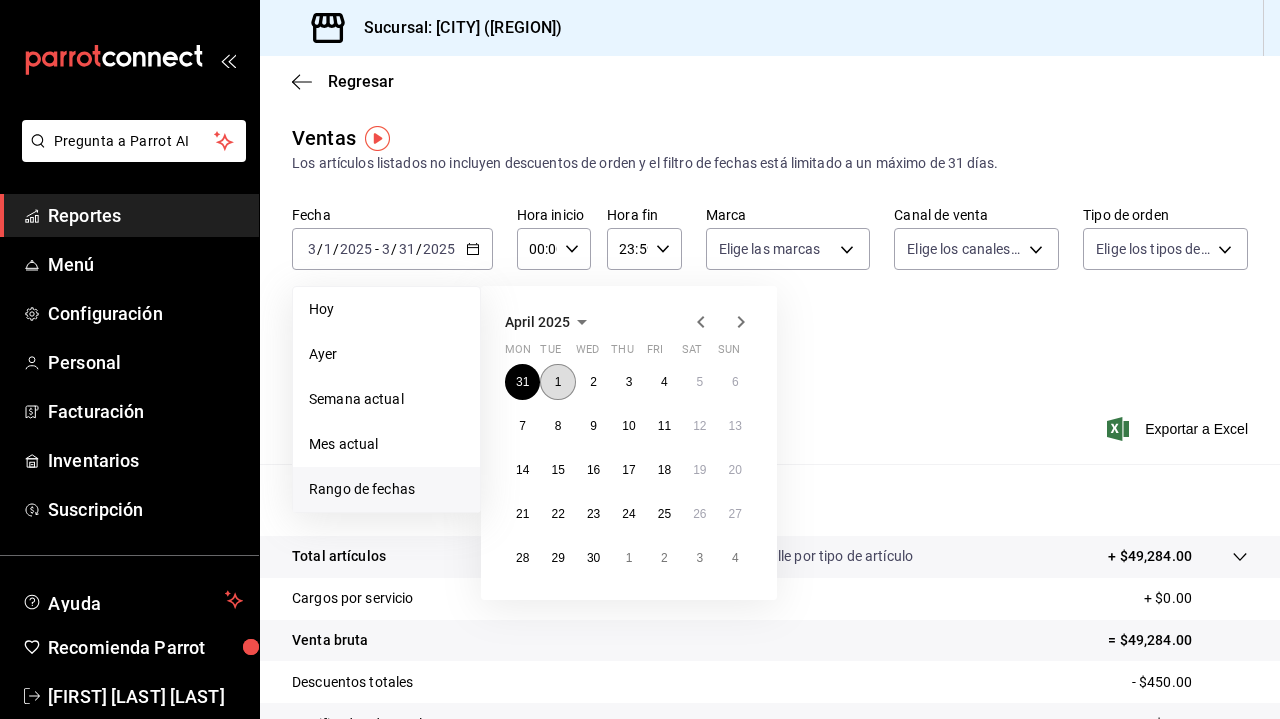 click on "1" at bounding box center [557, 382] 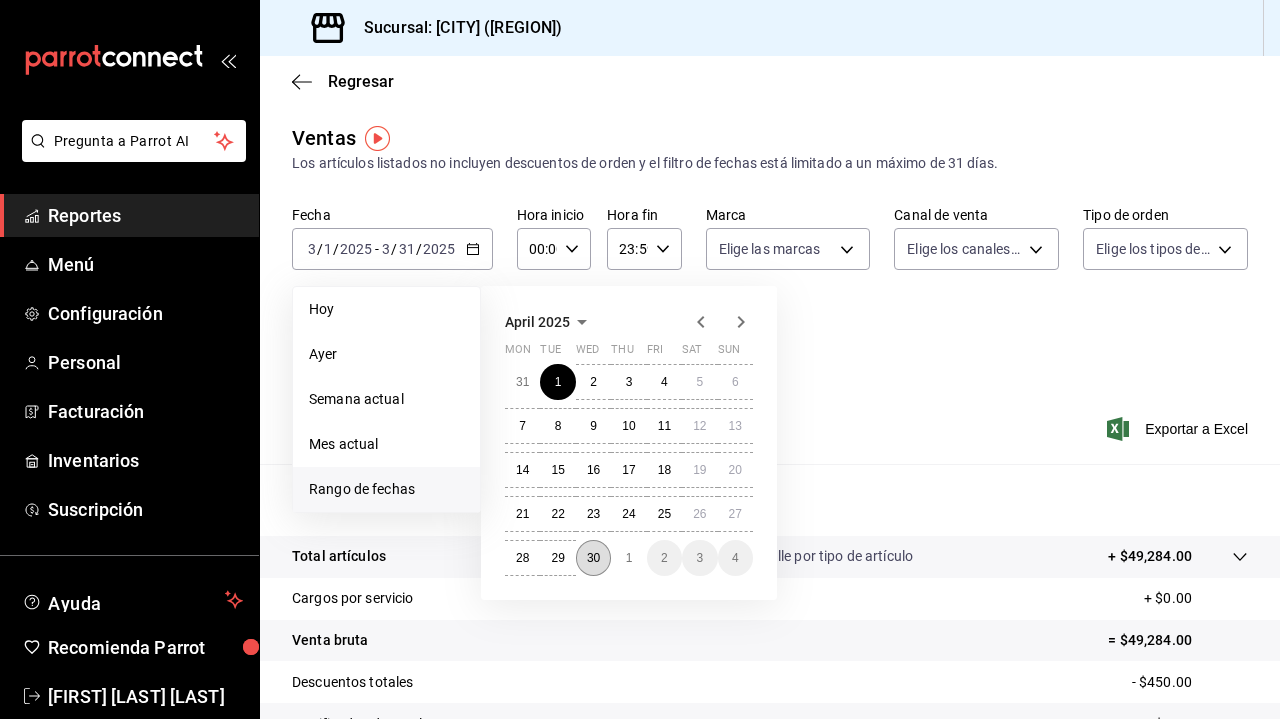 click on "30" at bounding box center (593, 558) 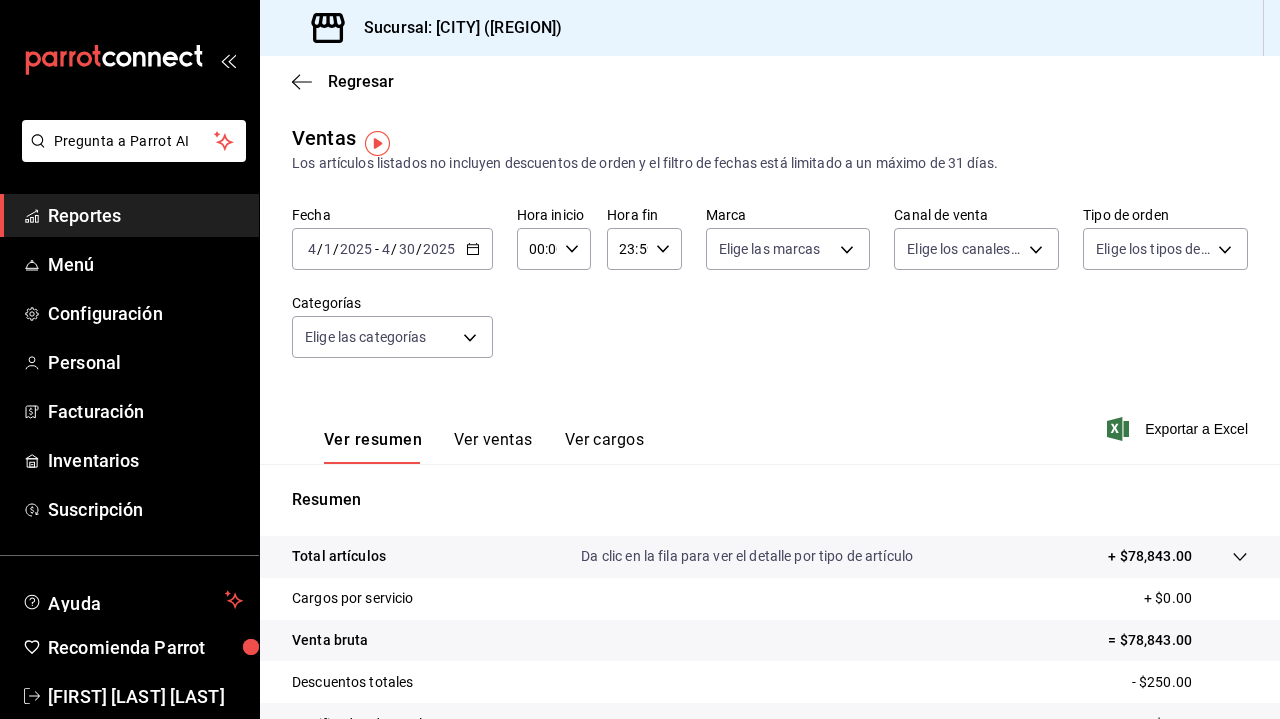 scroll, scrollTop: 0, scrollLeft: 0, axis: both 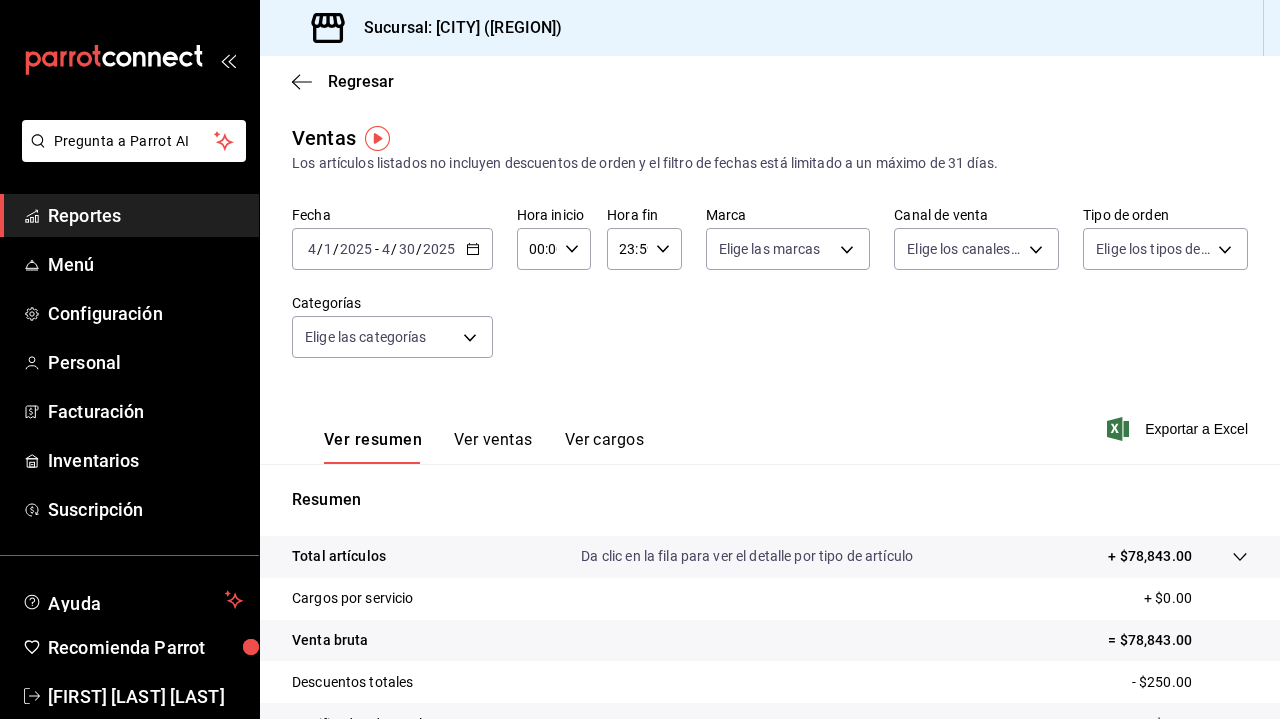 click 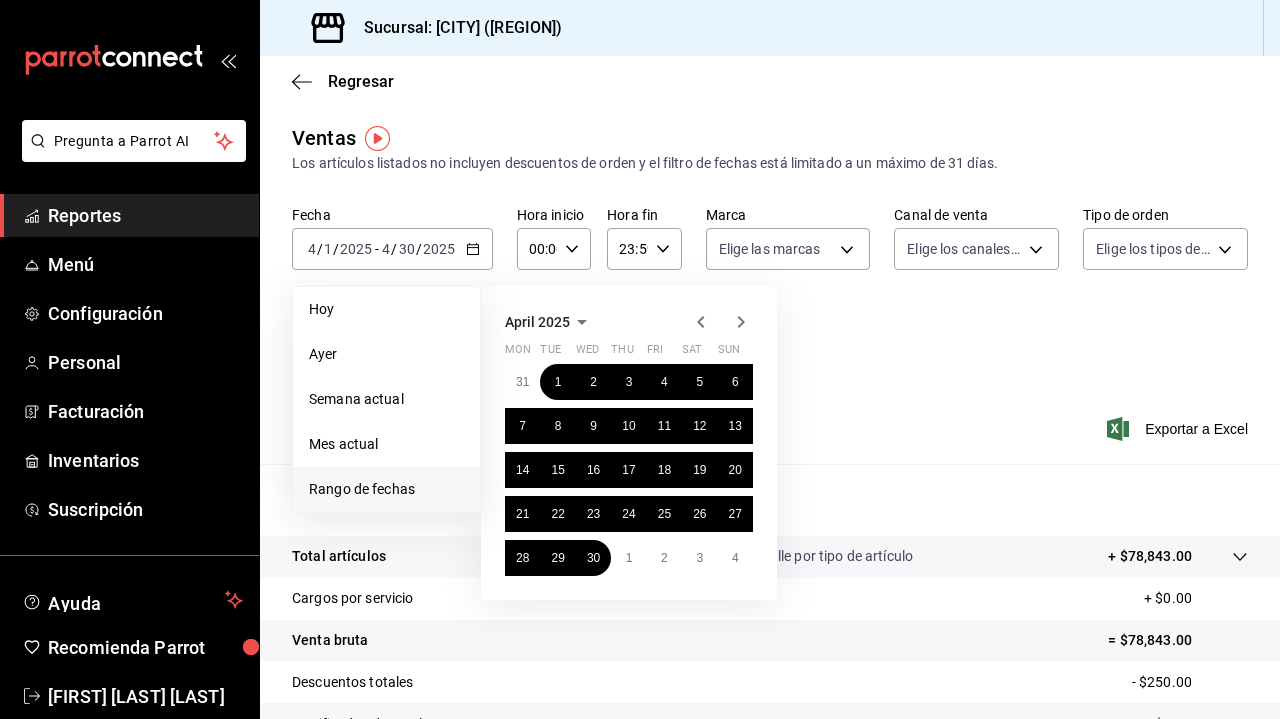 click 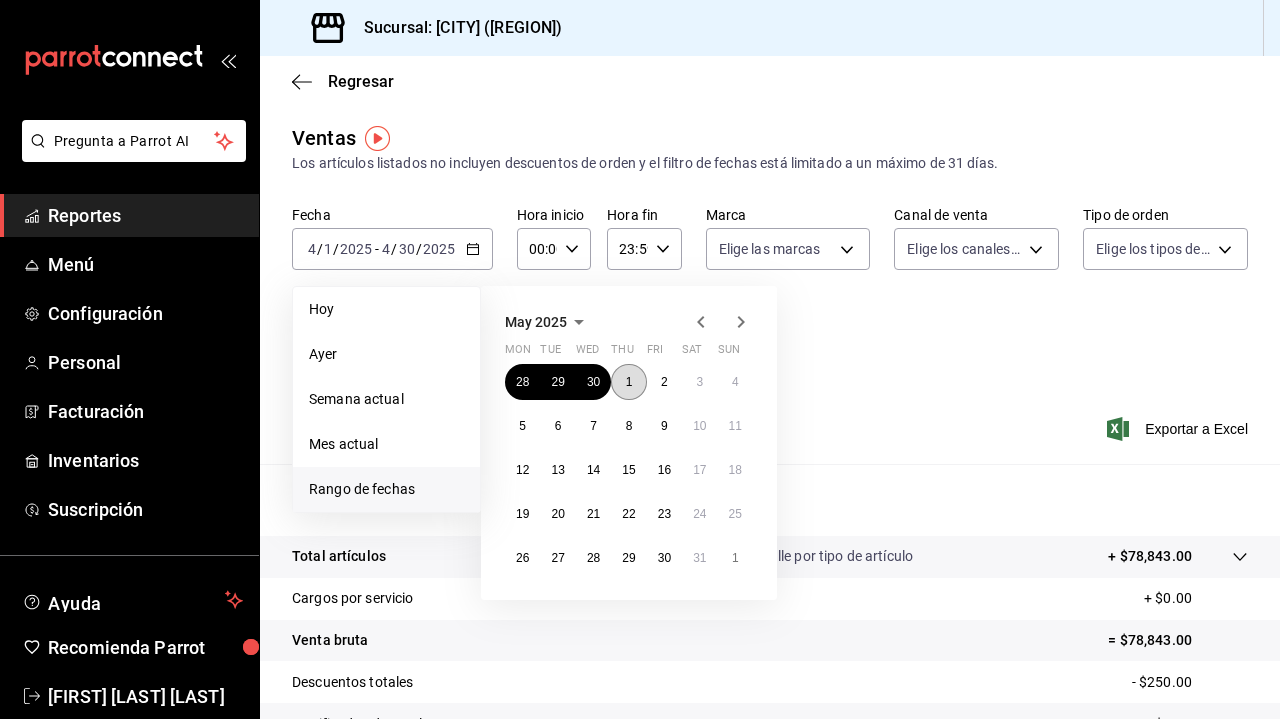 click on "1" at bounding box center (628, 382) 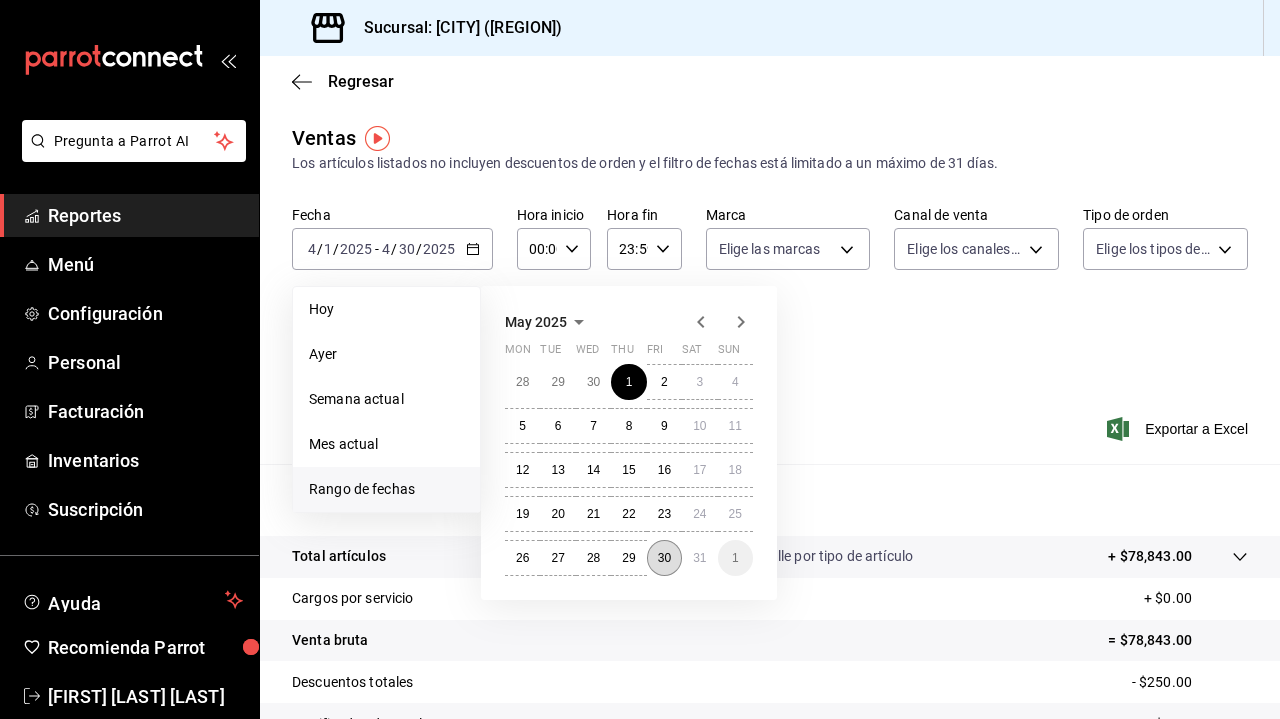 click on "30" at bounding box center (664, 558) 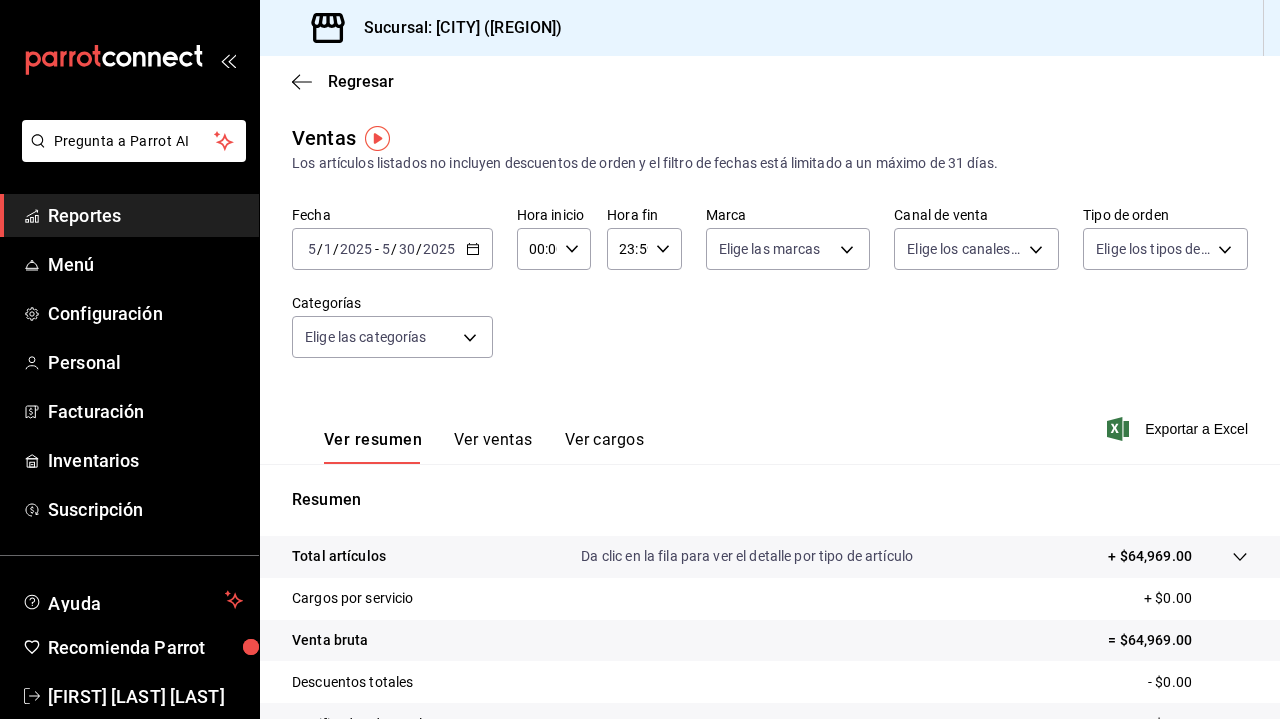 click 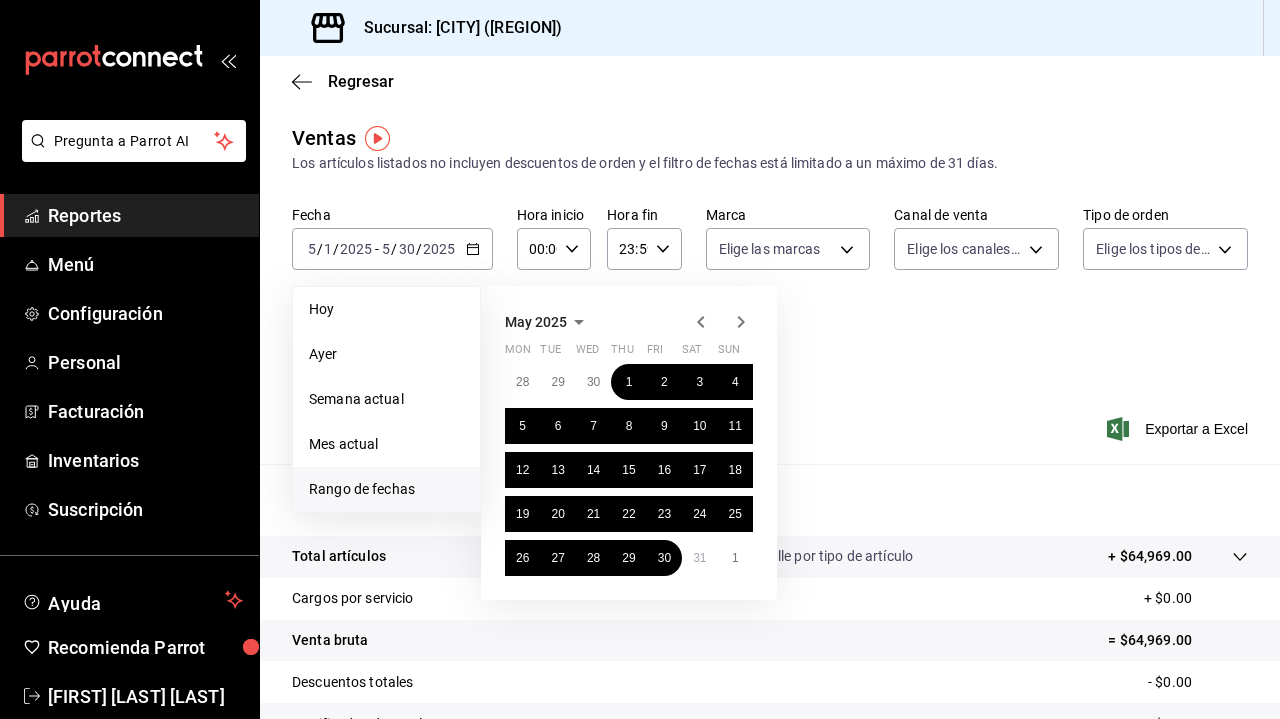 click 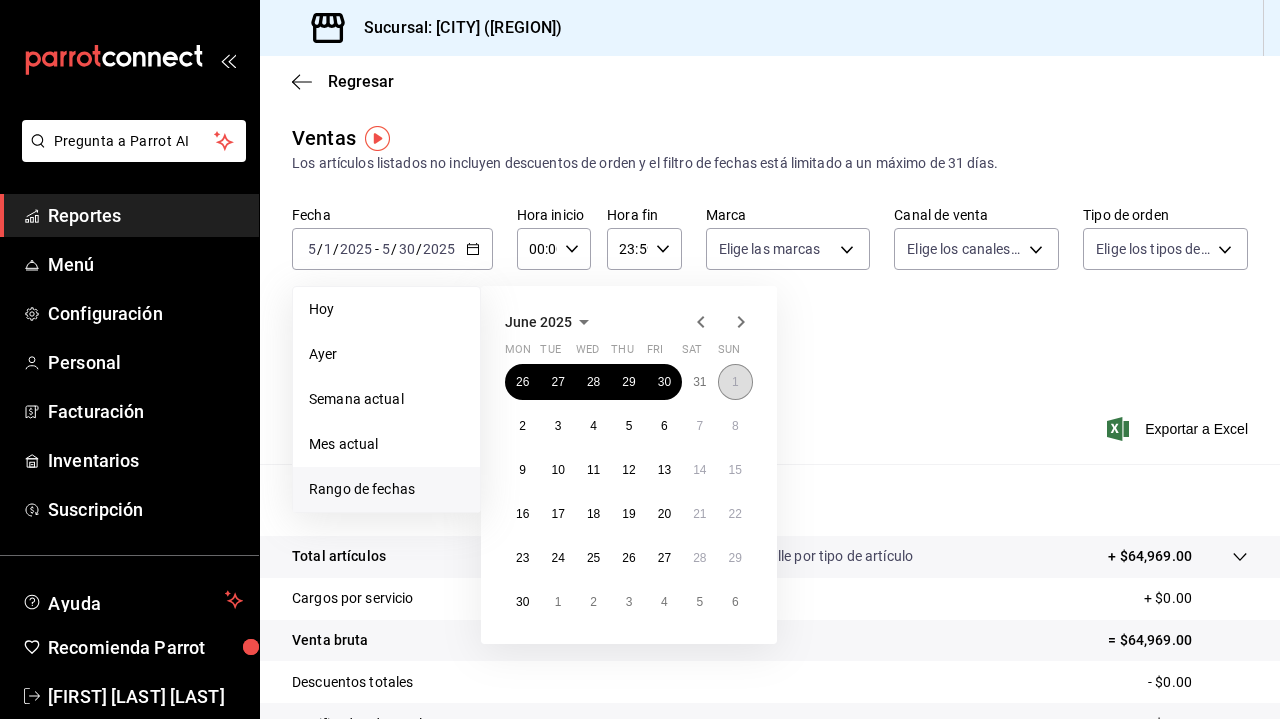 click on "1" at bounding box center (735, 382) 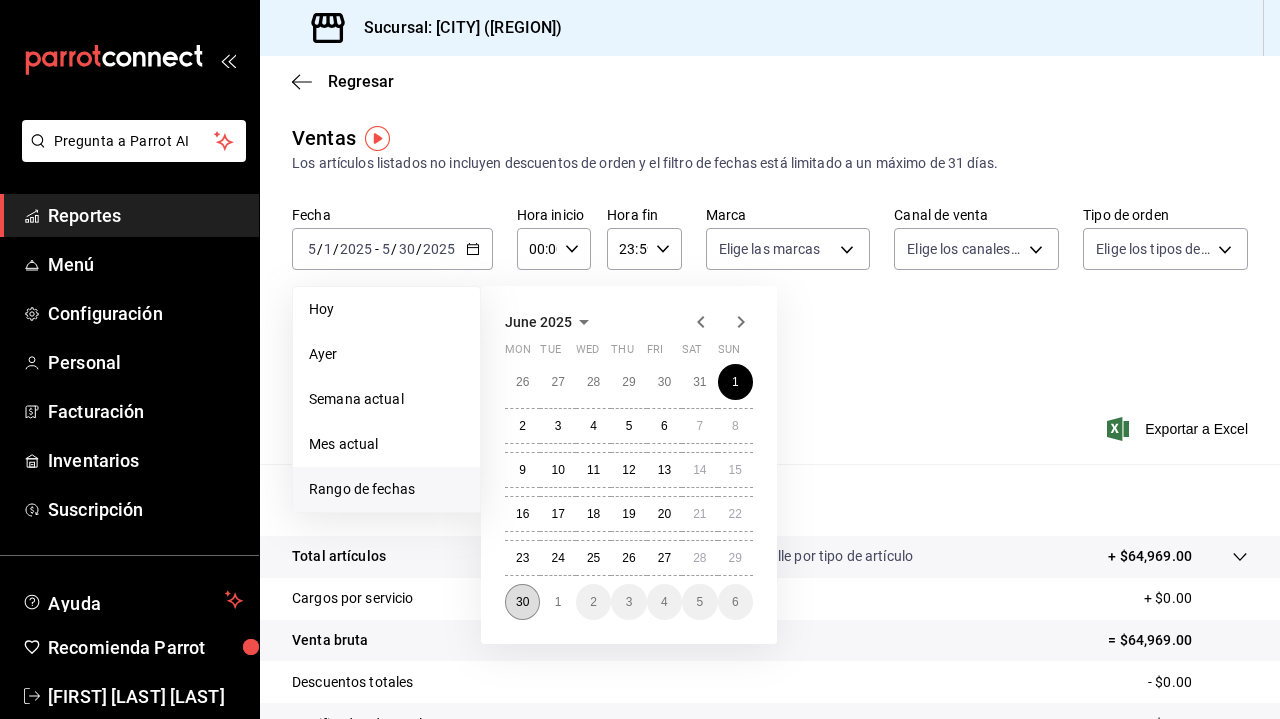 click on "30" at bounding box center (522, 602) 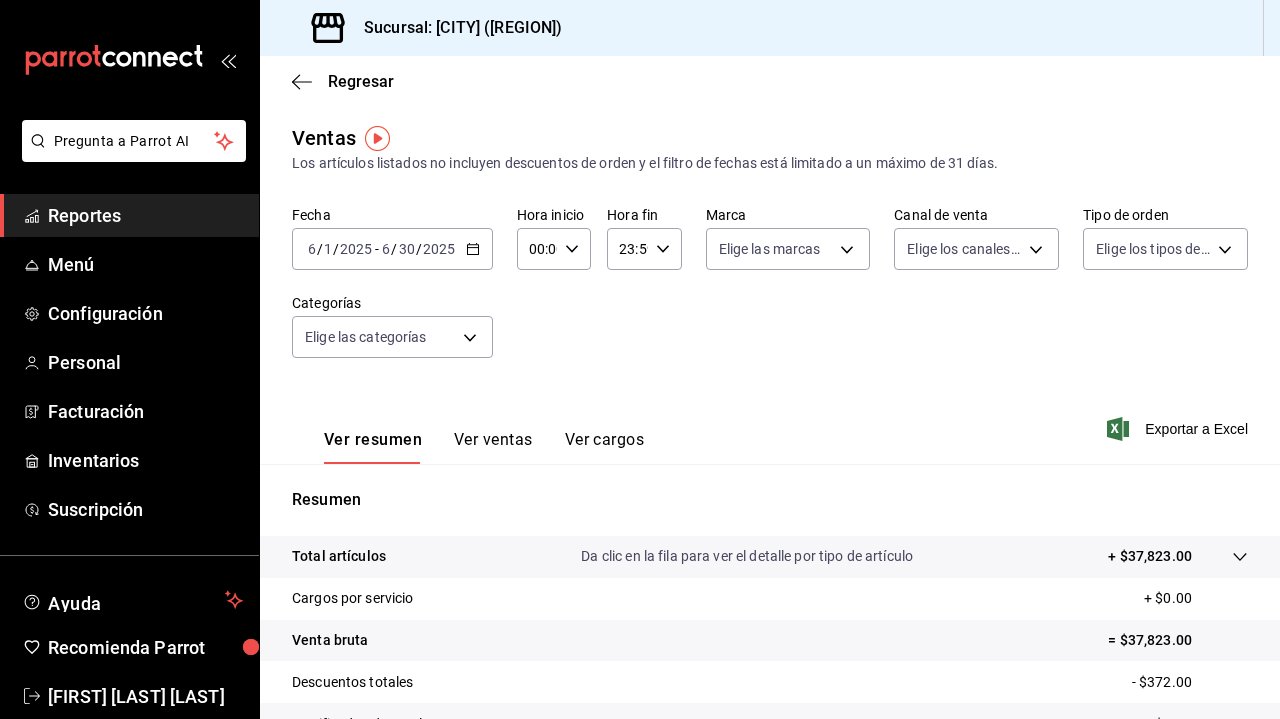 scroll, scrollTop: 0, scrollLeft: 0, axis: both 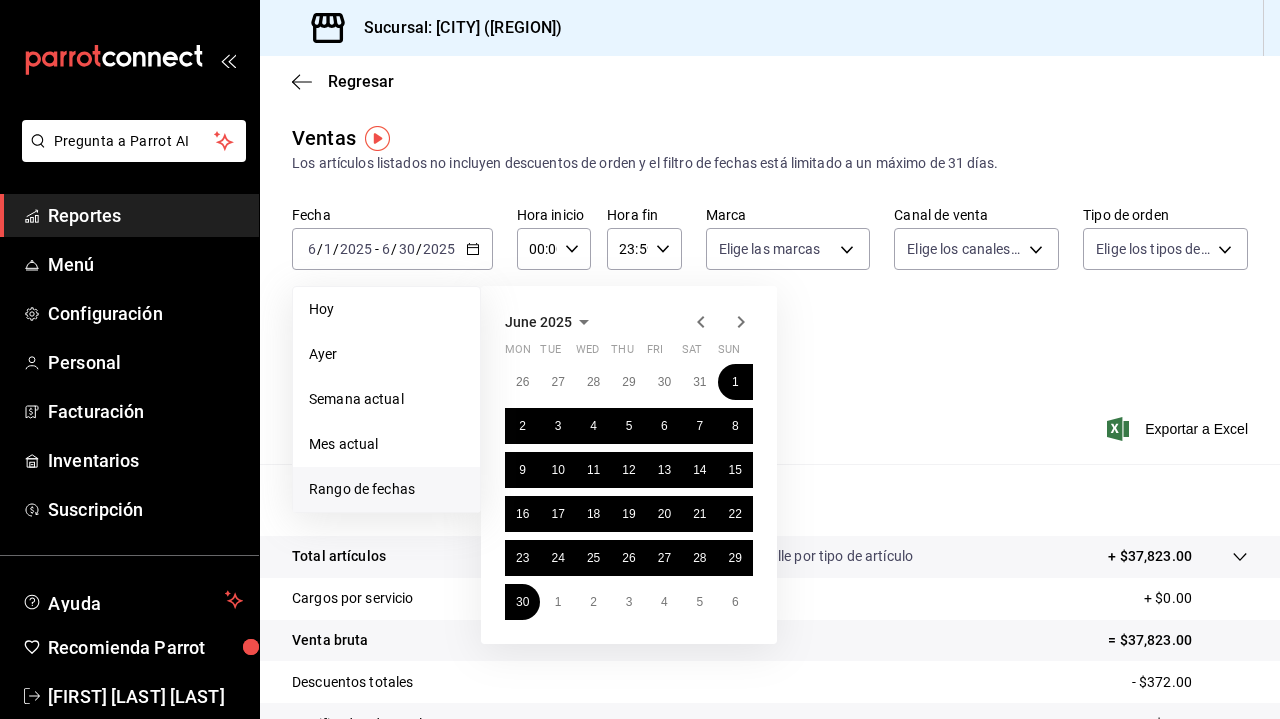 click 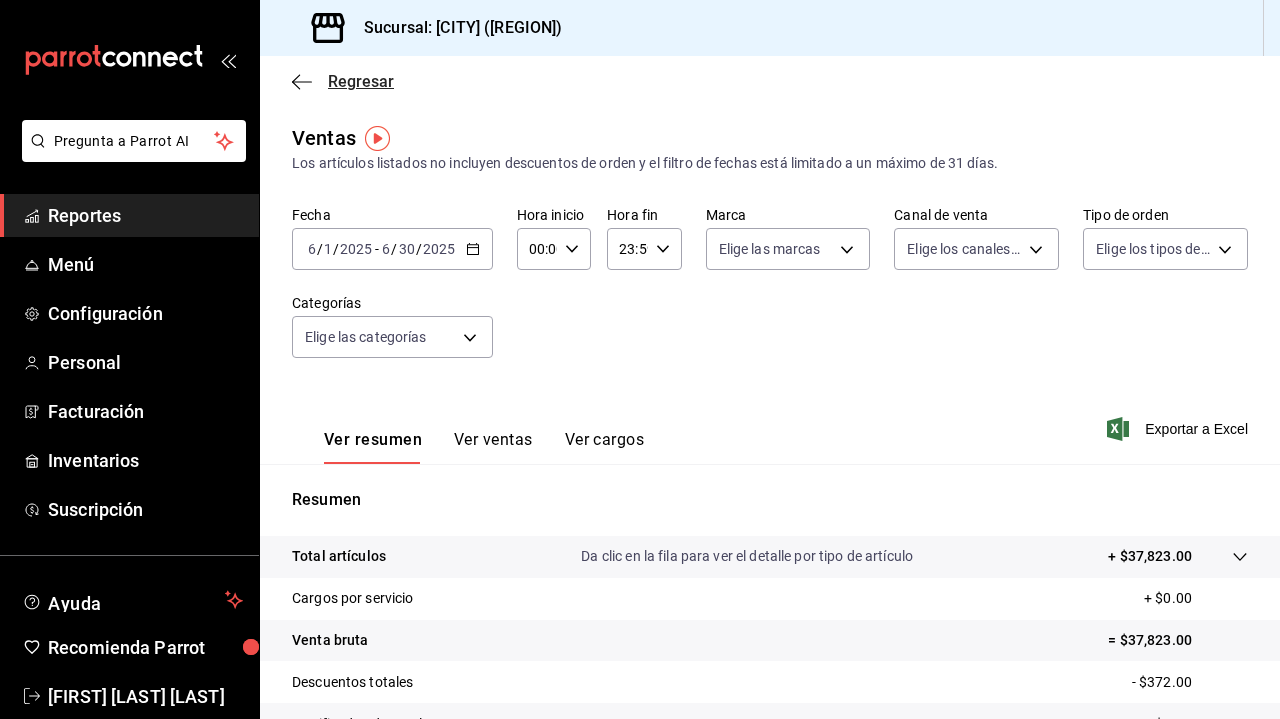 click 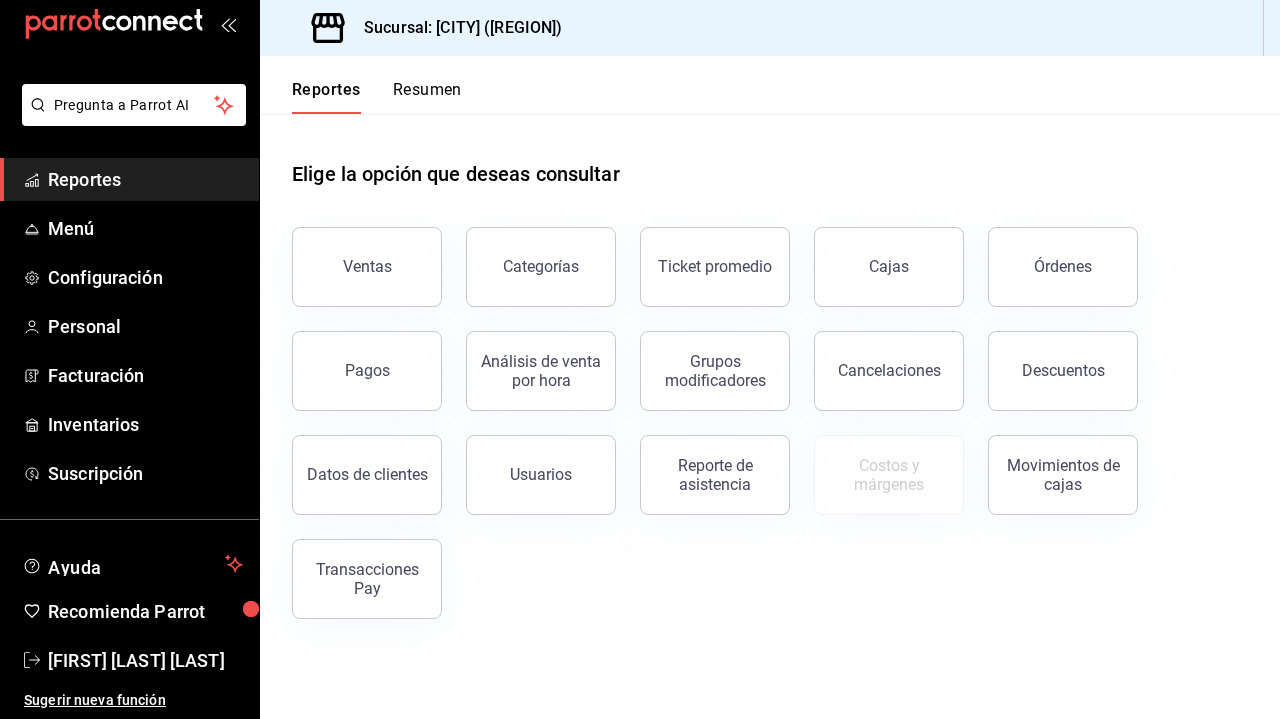 scroll, scrollTop: 36, scrollLeft: 0, axis: vertical 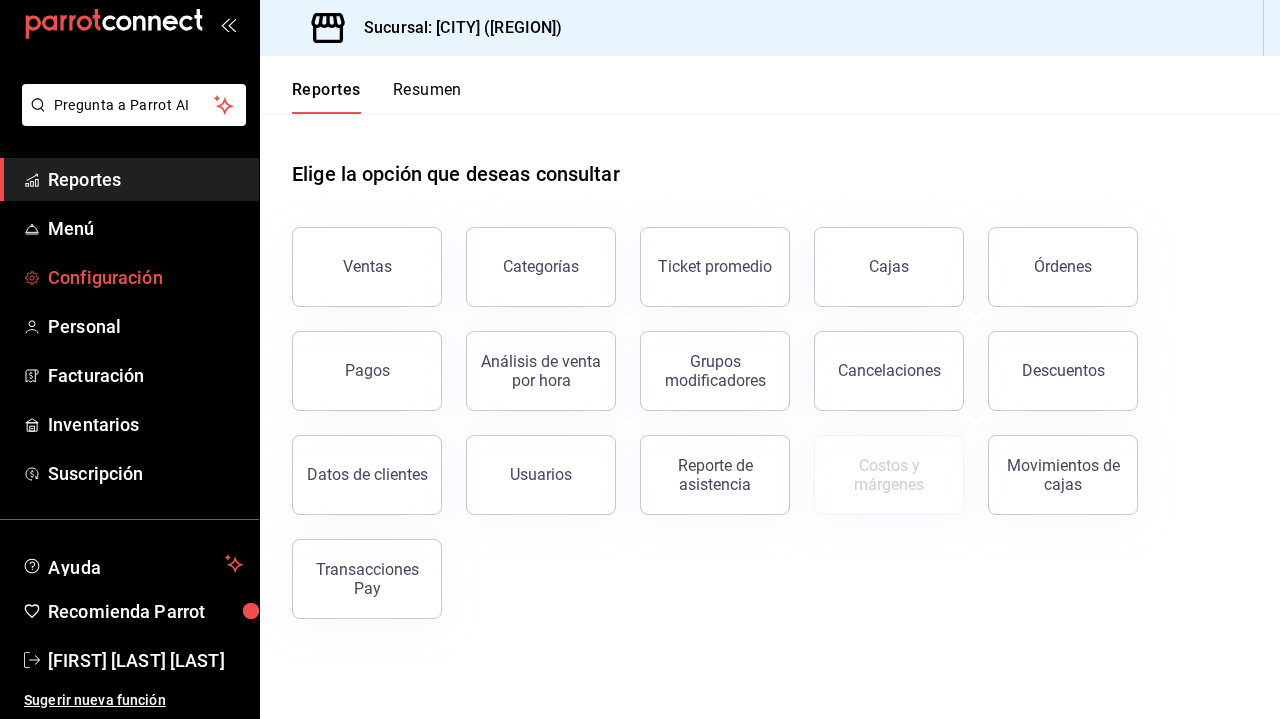 click on "Configuración" at bounding box center [129, 277] 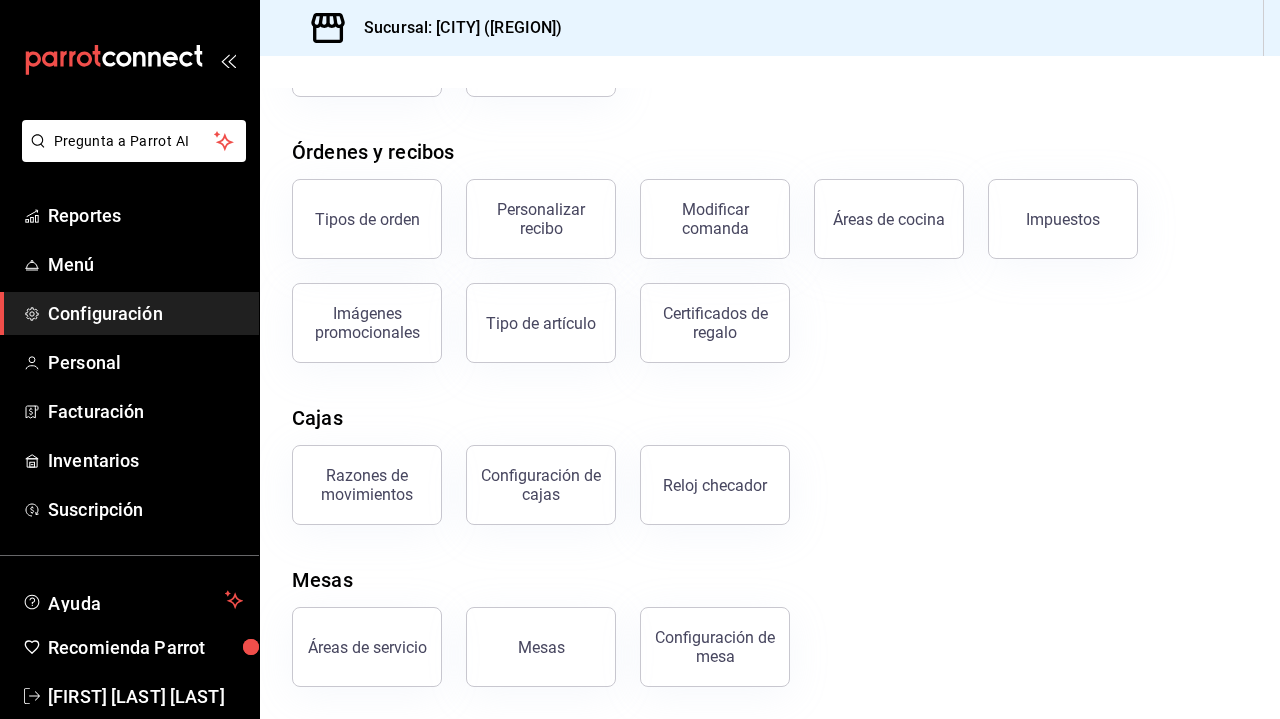 scroll, scrollTop: 296, scrollLeft: 0, axis: vertical 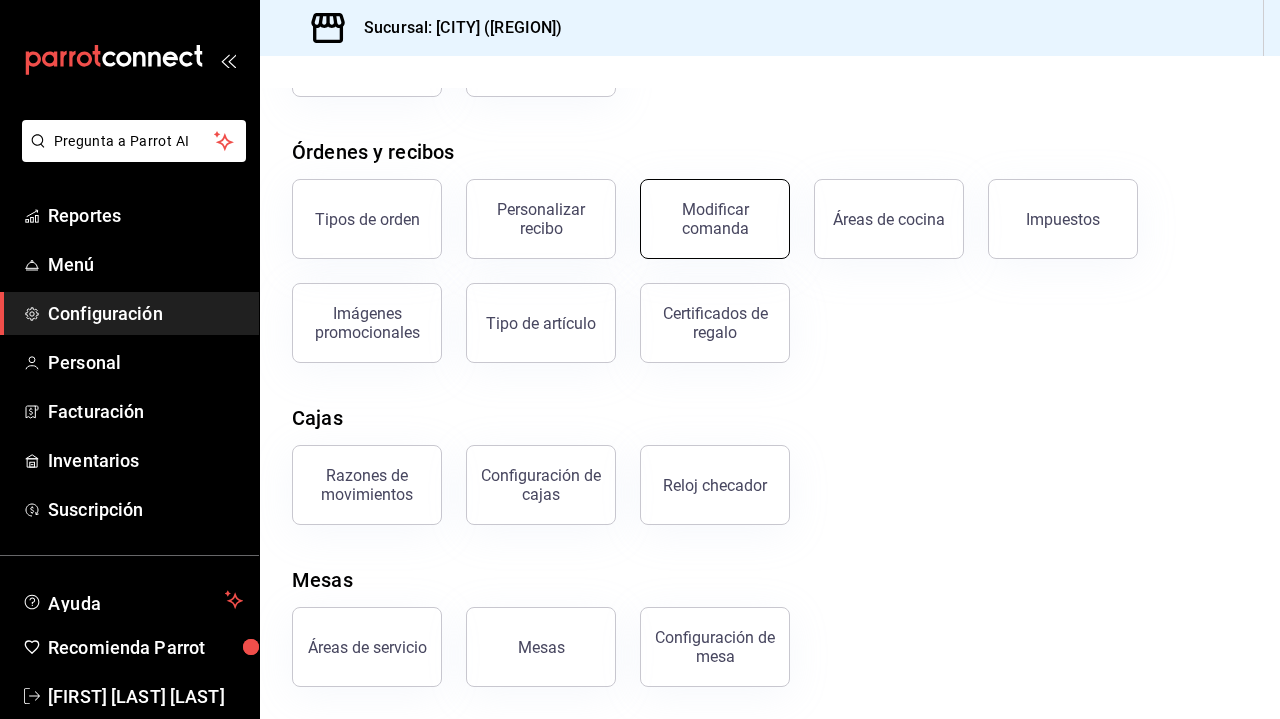 click on "Modificar comanda" at bounding box center [715, 219] 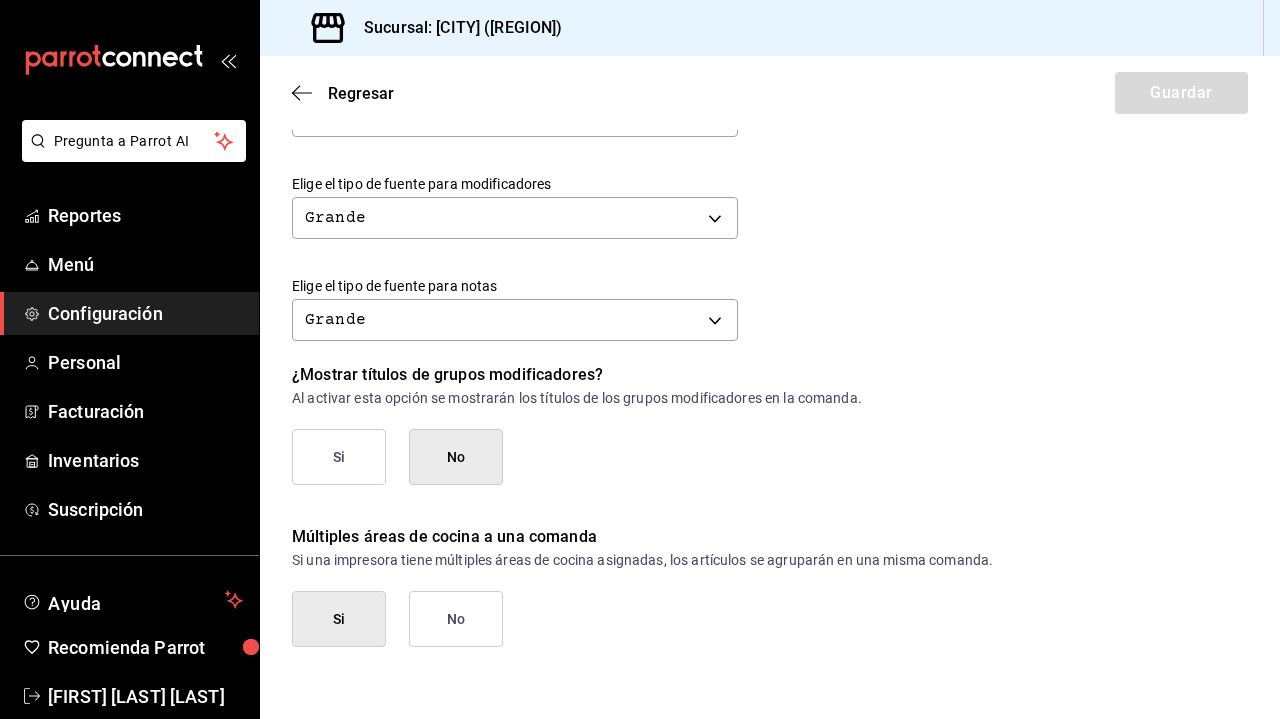 scroll, scrollTop: 879, scrollLeft: 0, axis: vertical 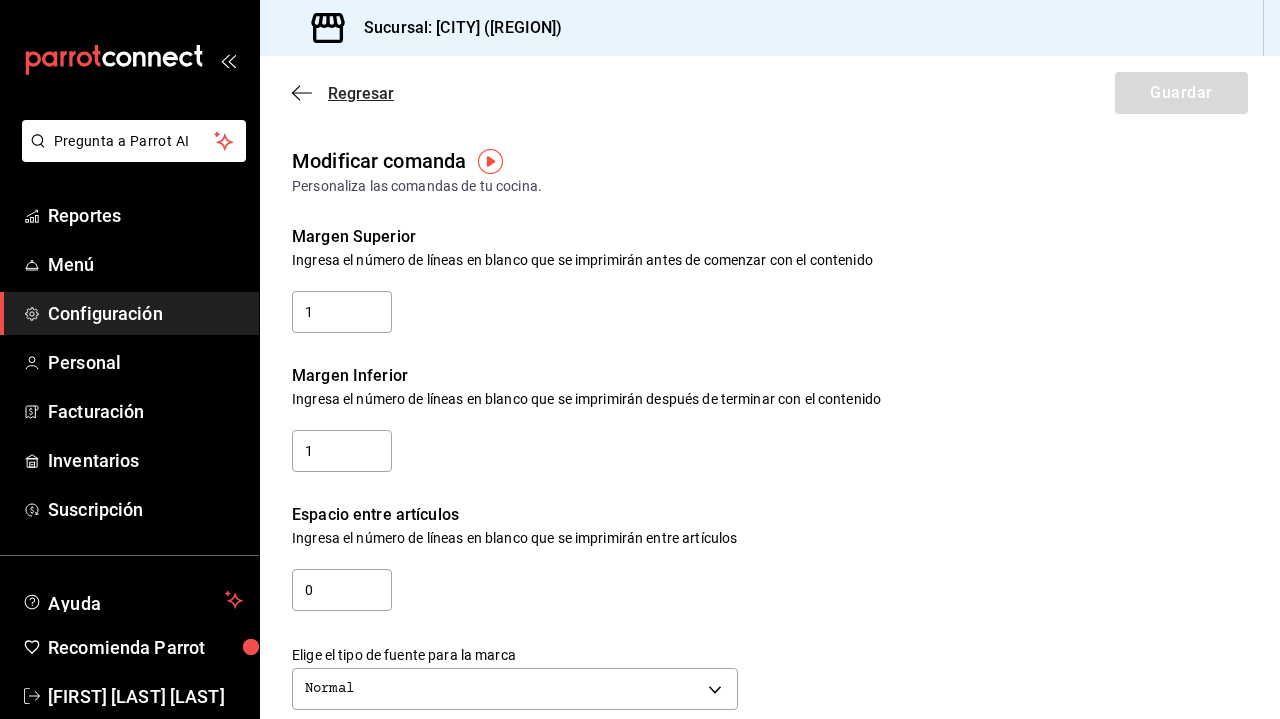 click 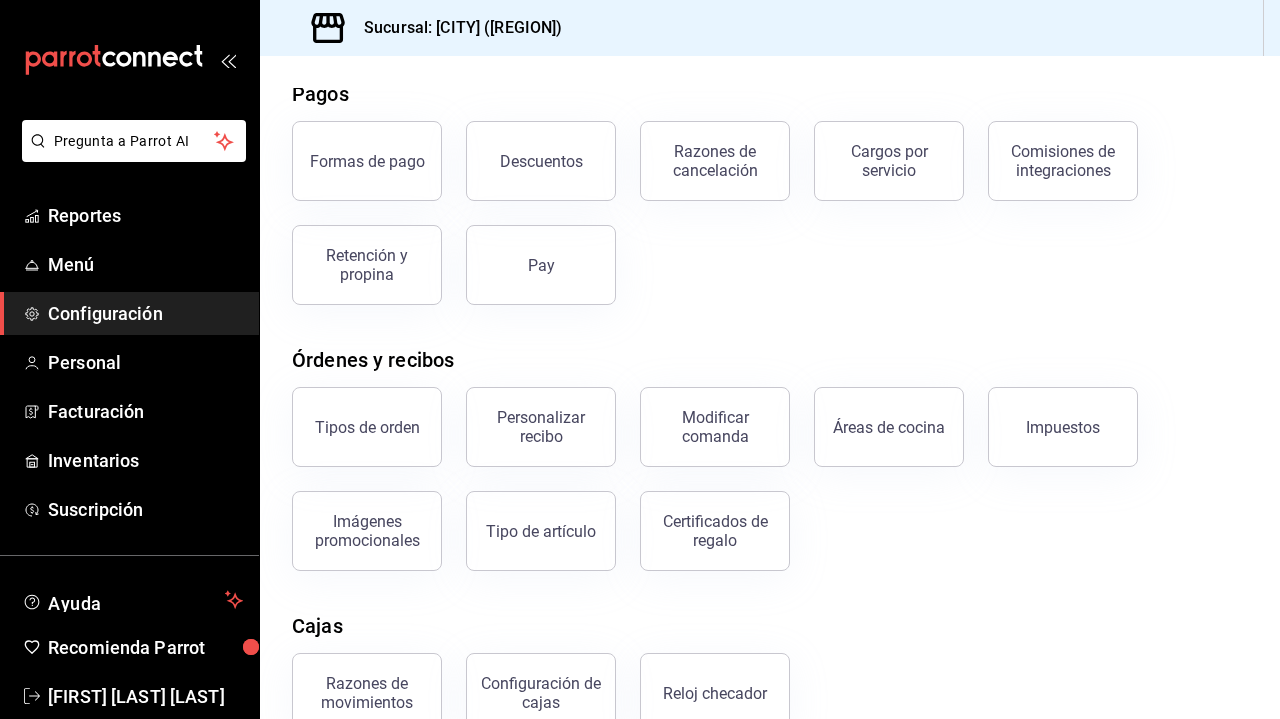 scroll, scrollTop: 92, scrollLeft: 0, axis: vertical 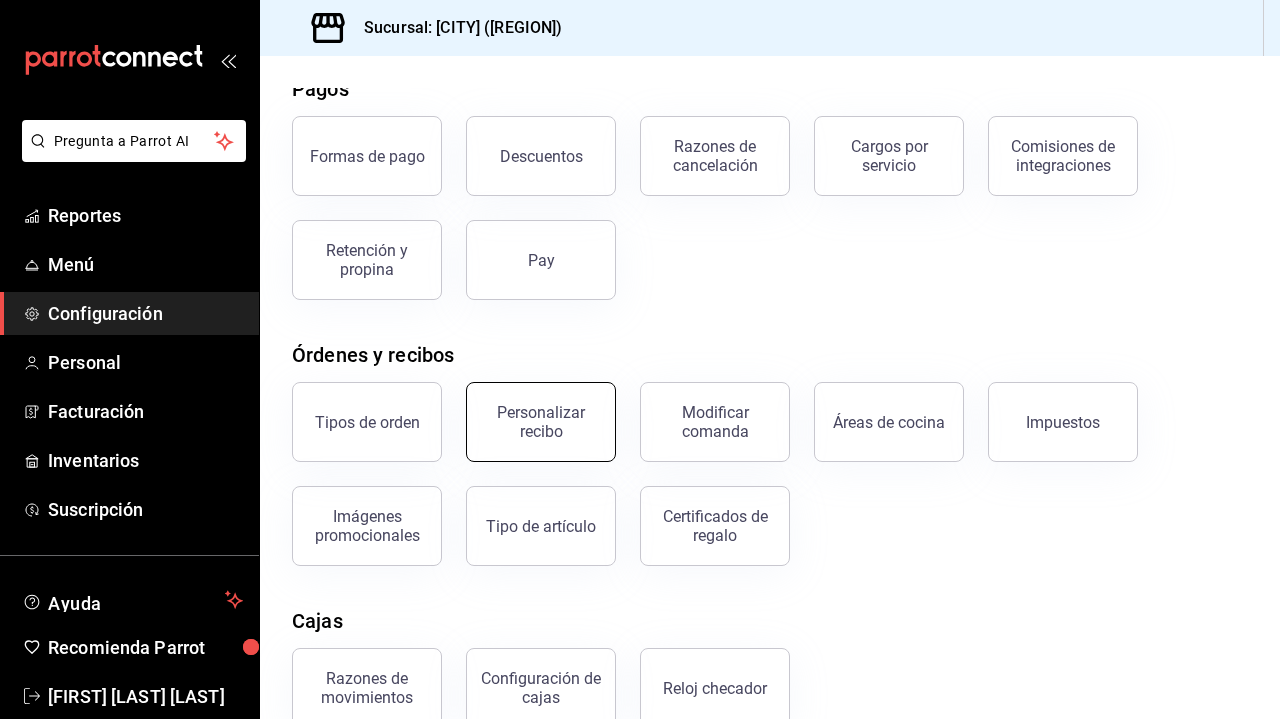 click on "Personalizar recibo" at bounding box center [541, 422] 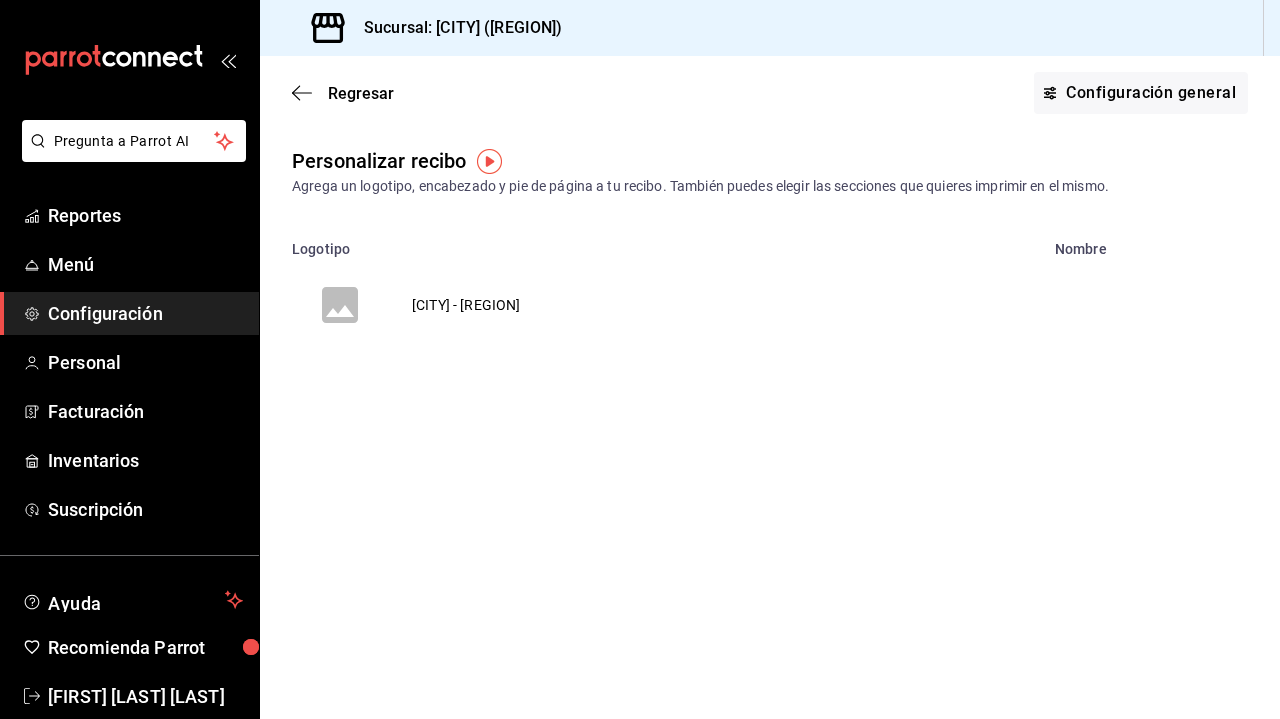 click on "[CITY] - [REGION]" at bounding box center [466, 305] 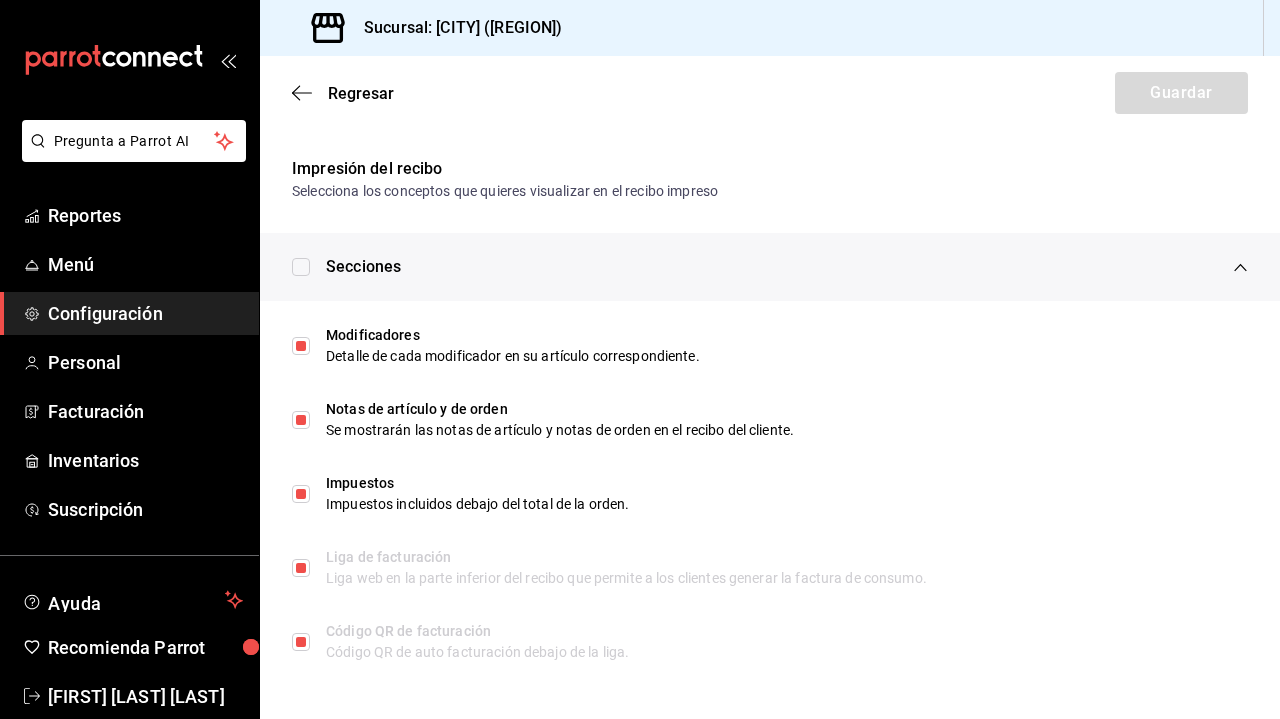 scroll, scrollTop: 990, scrollLeft: 0, axis: vertical 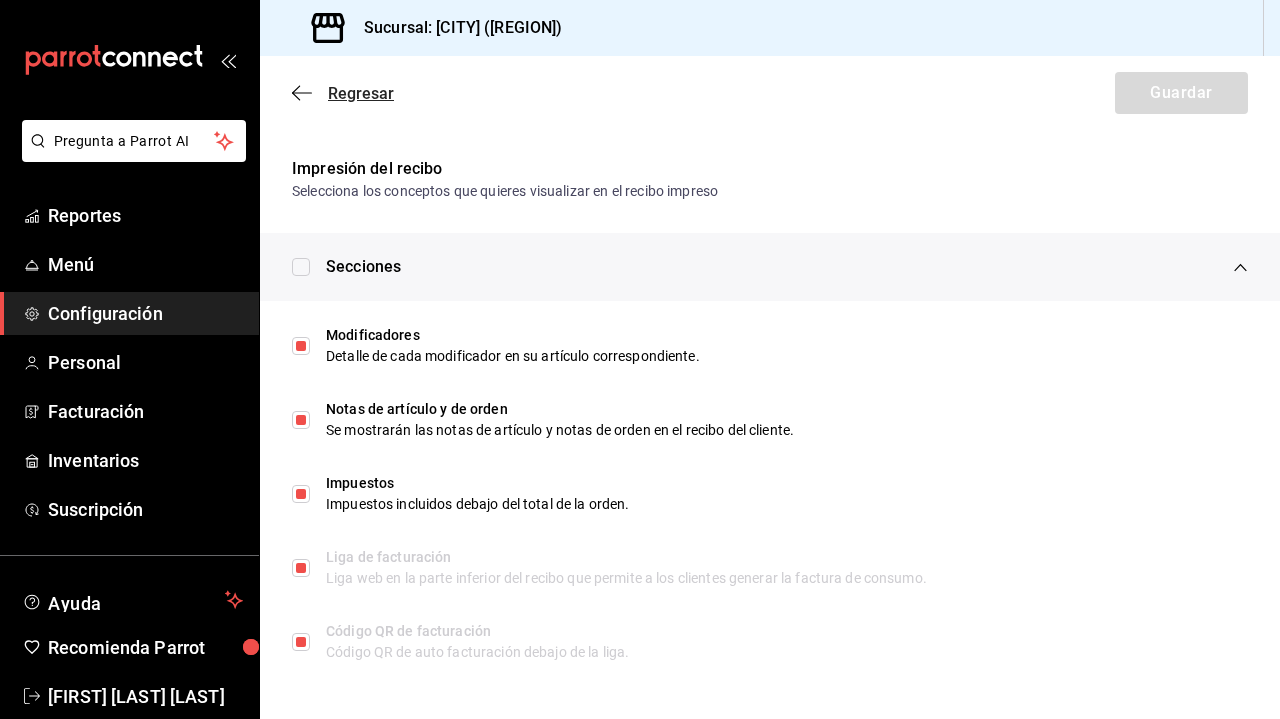 click 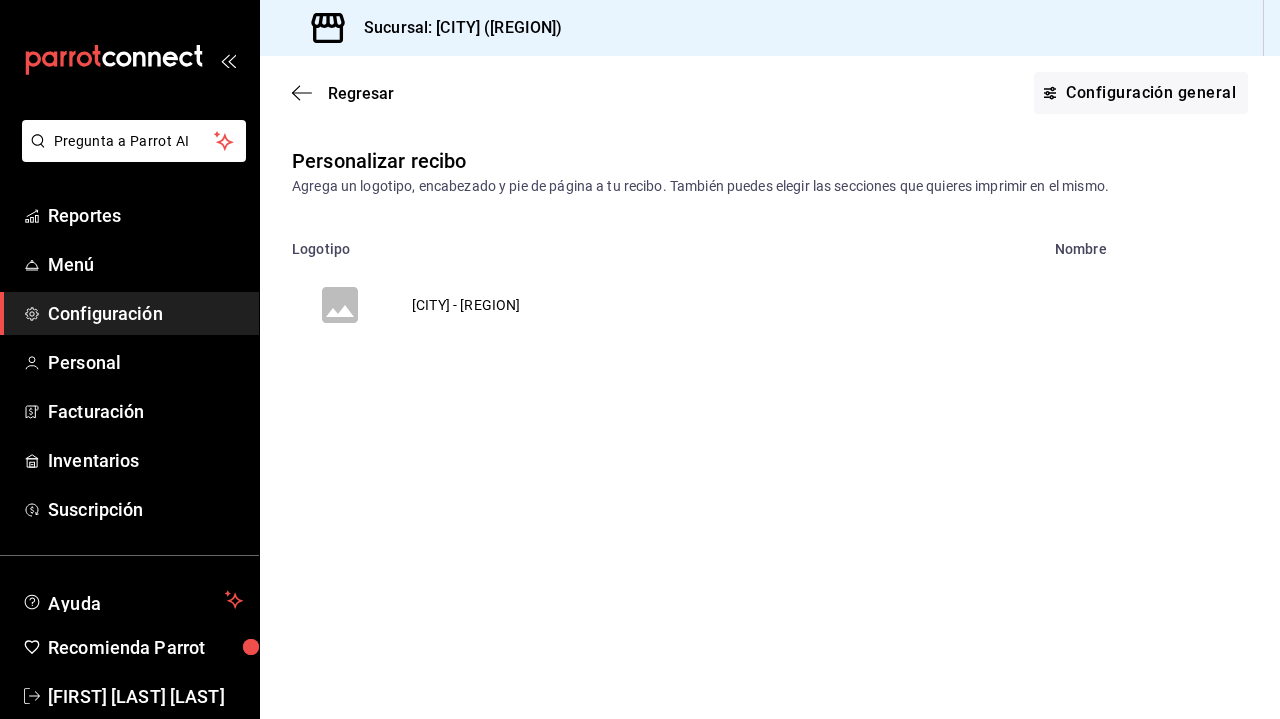scroll, scrollTop: 0, scrollLeft: 0, axis: both 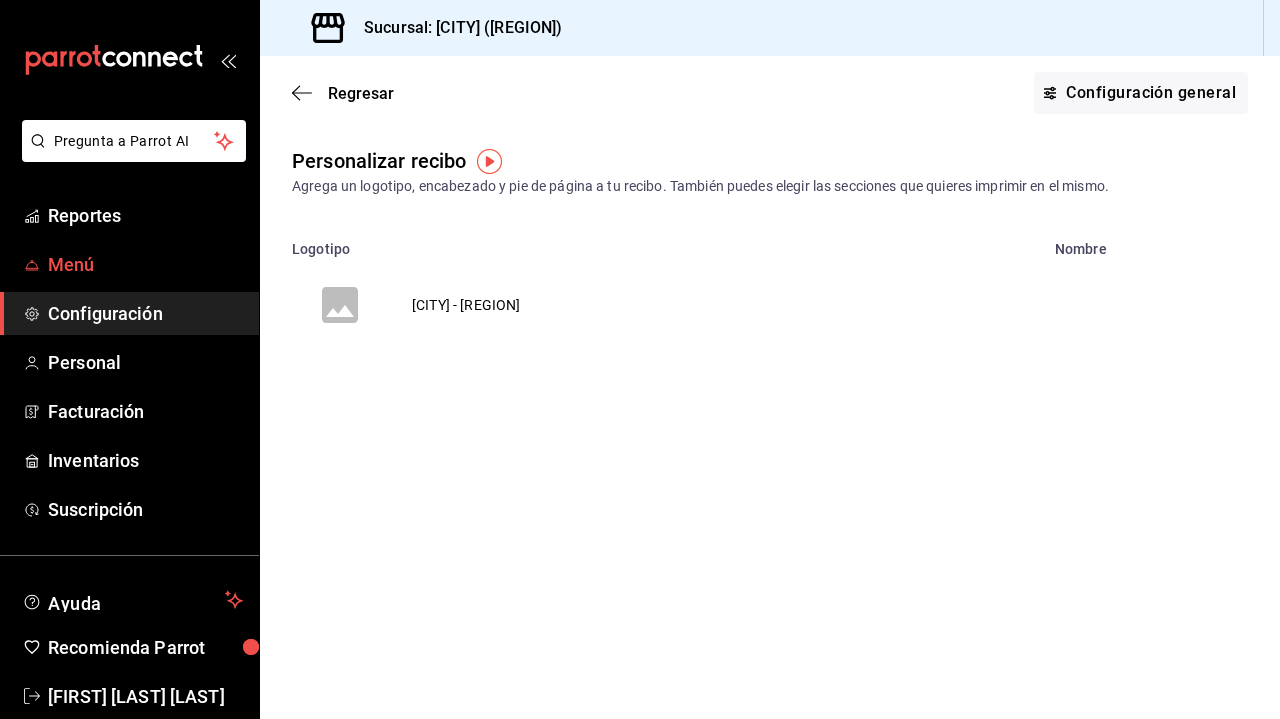 click on "Menú" at bounding box center [145, 264] 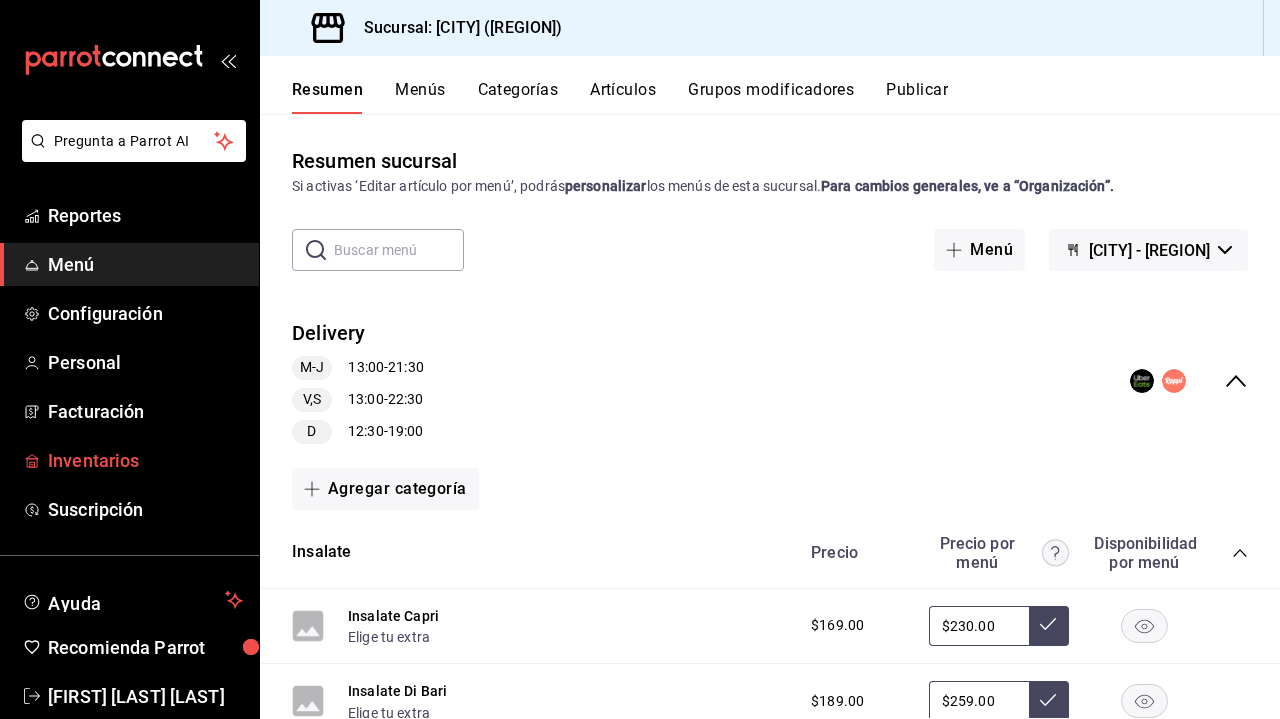 click on "Inventarios" at bounding box center (145, 460) 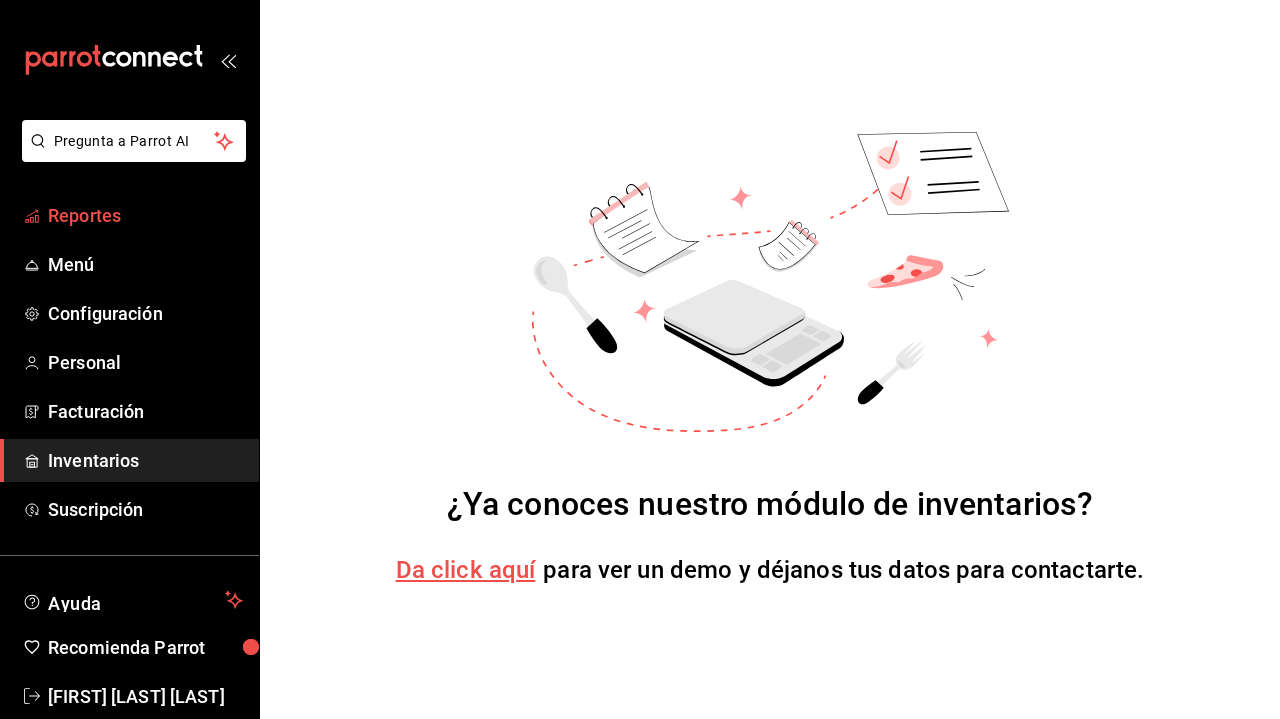 click on "Reportes" at bounding box center (145, 215) 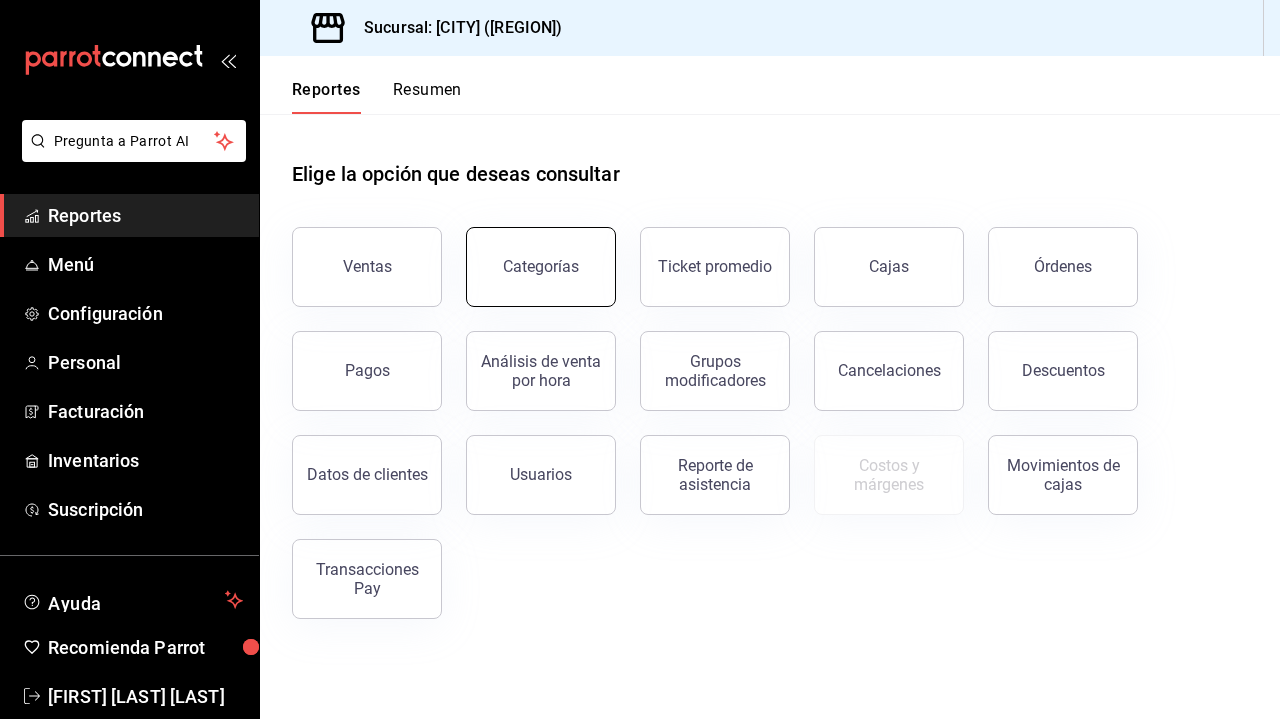 scroll, scrollTop: 0, scrollLeft: 0, axis: both 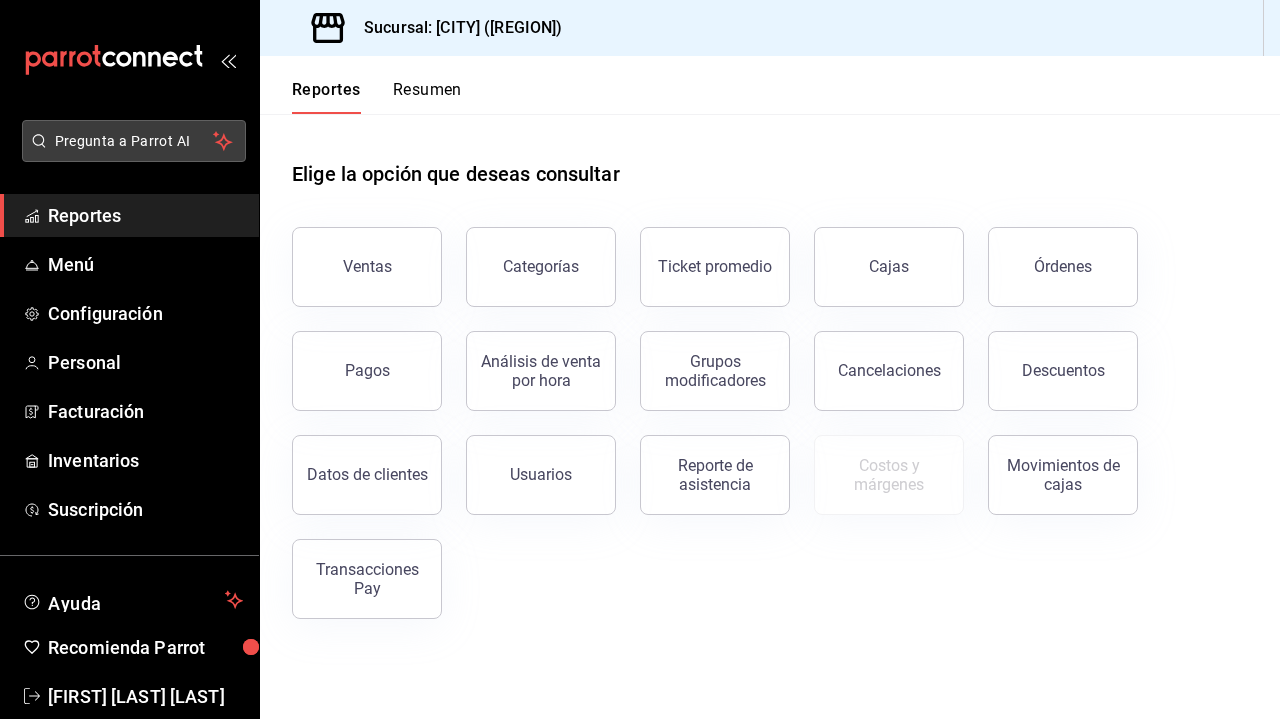 click on "Pregunta a Parrot AI" at bounding box center [134, 141] 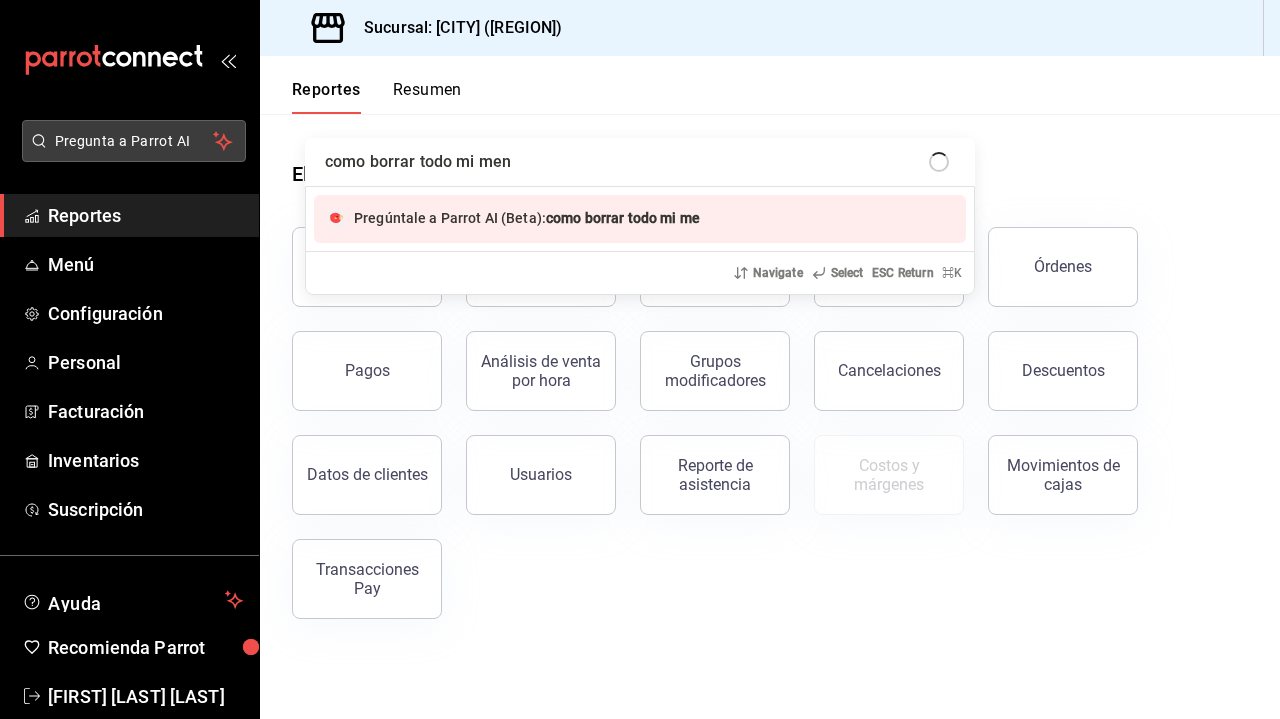 type on "como borrar todo mi menu" 